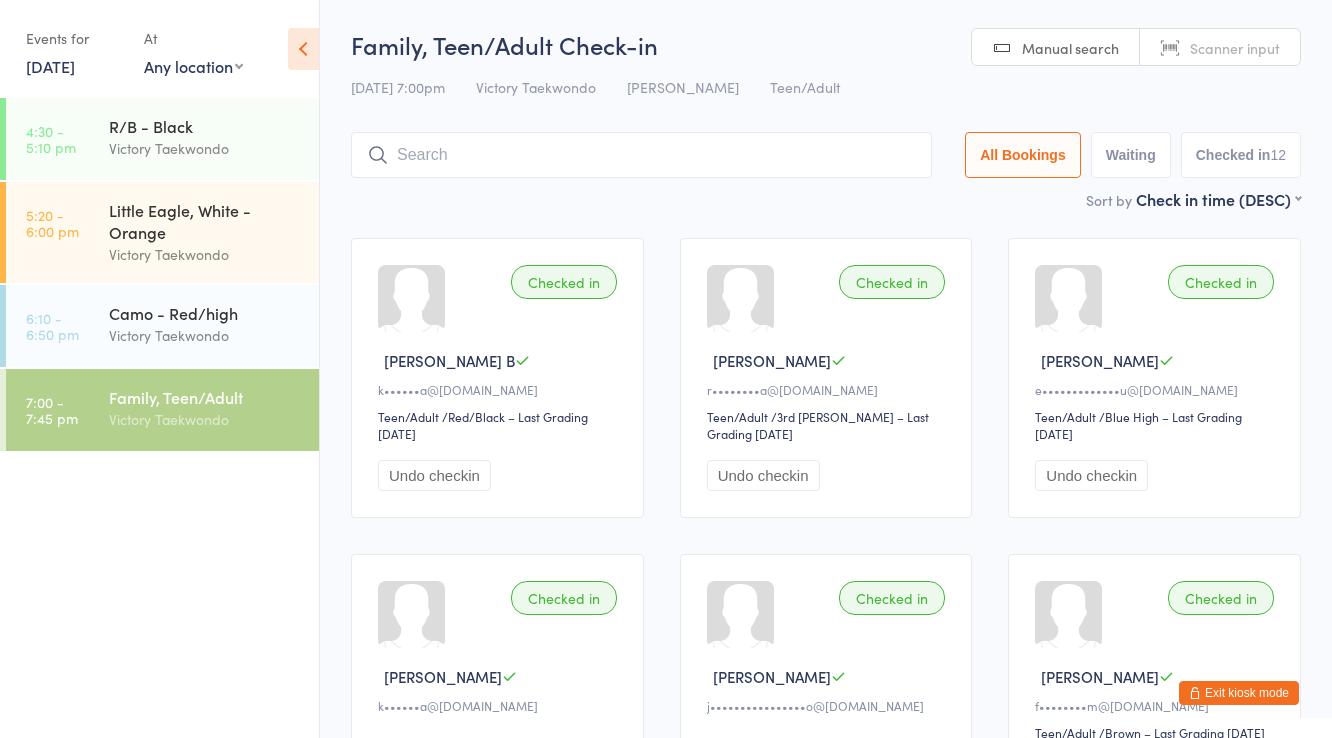 scroll, scrollTop: 0, scrollLeft: 0, axis: both 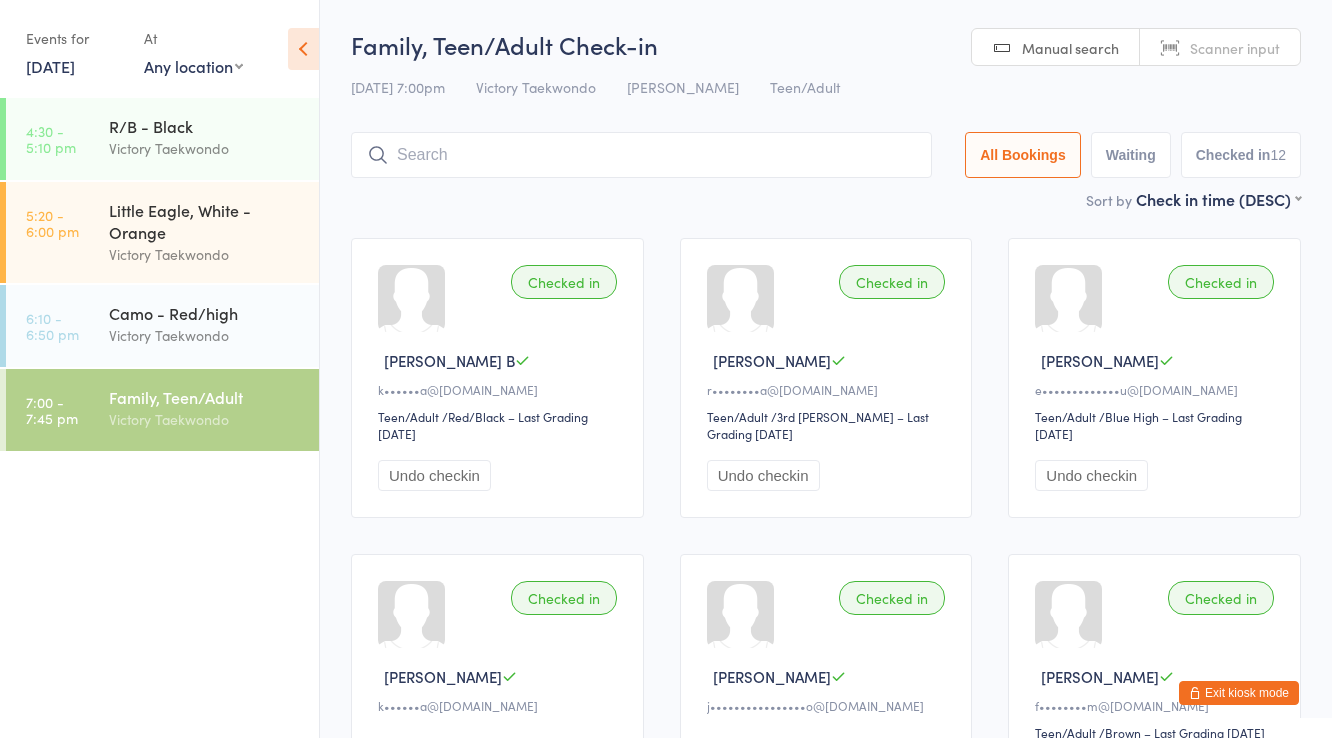 click on "Exit kiosk mode" at bounding box center [1239, 693] 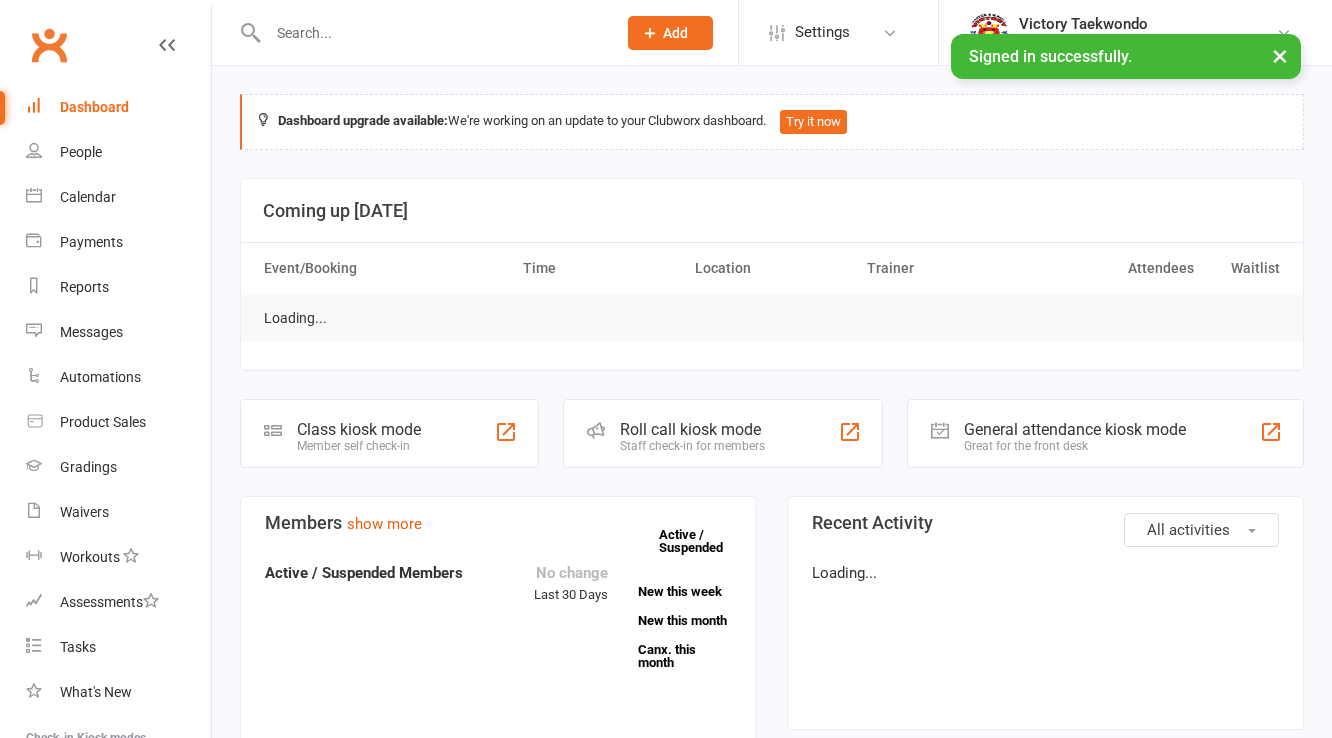 scroll, scrollTop: 0, scrollLeft: 0, axis: both 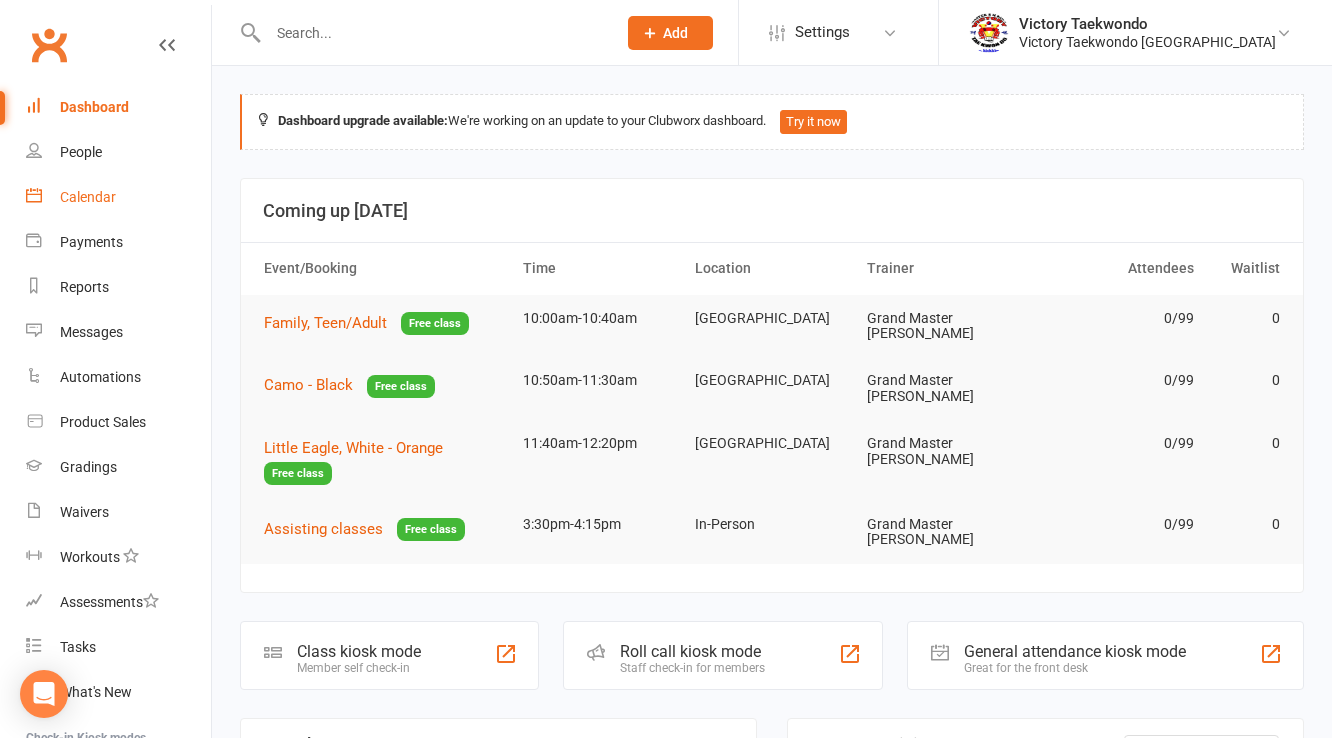 click on "Calendar" at bounding box center (88, 197) 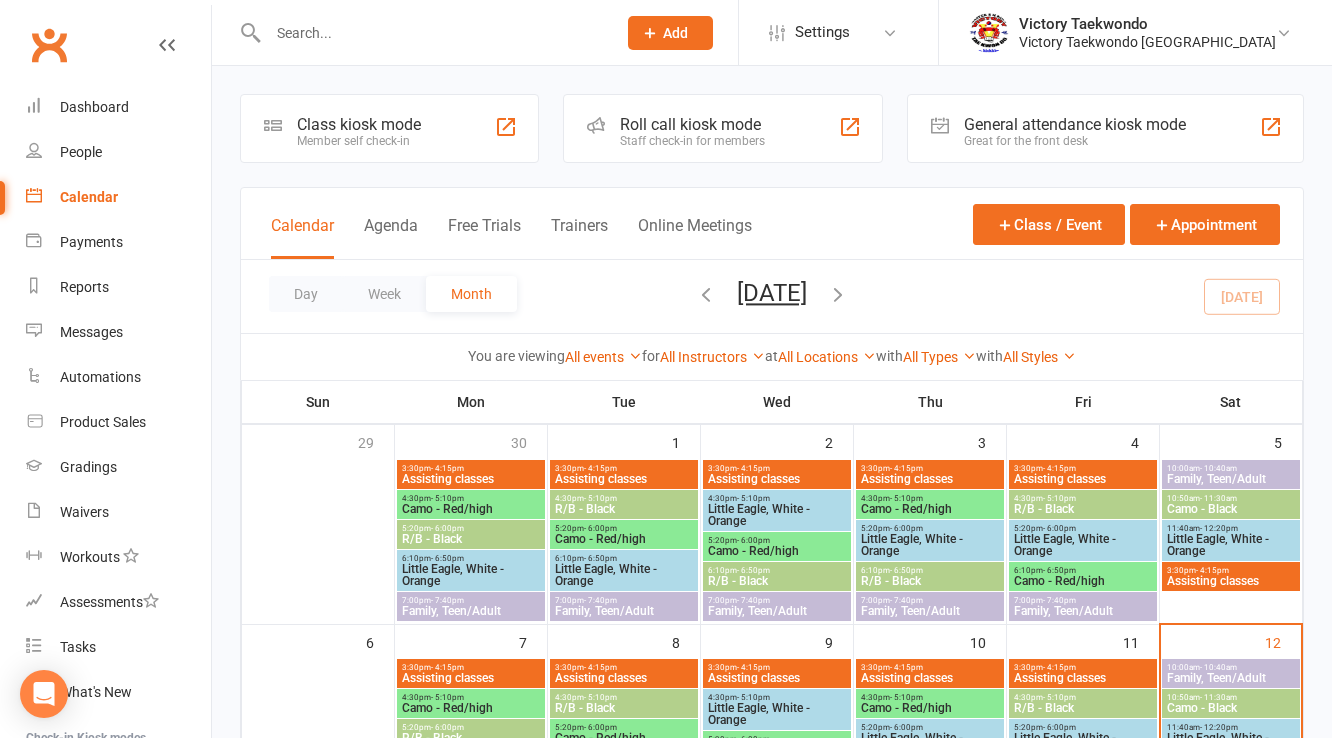 click on "Class kiosk mode Member self check-in Roll call kiosk mode Staff check-in for members General attendance kiosk mode Great for the front desk Kiosk modes:  General attendance  General attendance Class Roll call
Calendar Agenda Free Trials Trainers Online Meetings
Class / Event  Appointment Day Week Month July 2025
July 2025
Sun Mon Tue Wed Thu Fri Sat
29
30
01
02
03
04
05
06
07
08
09
10
11
12
13
14
15
16
17
18
19
20
21
22 23" at bounding box center [772, 858] 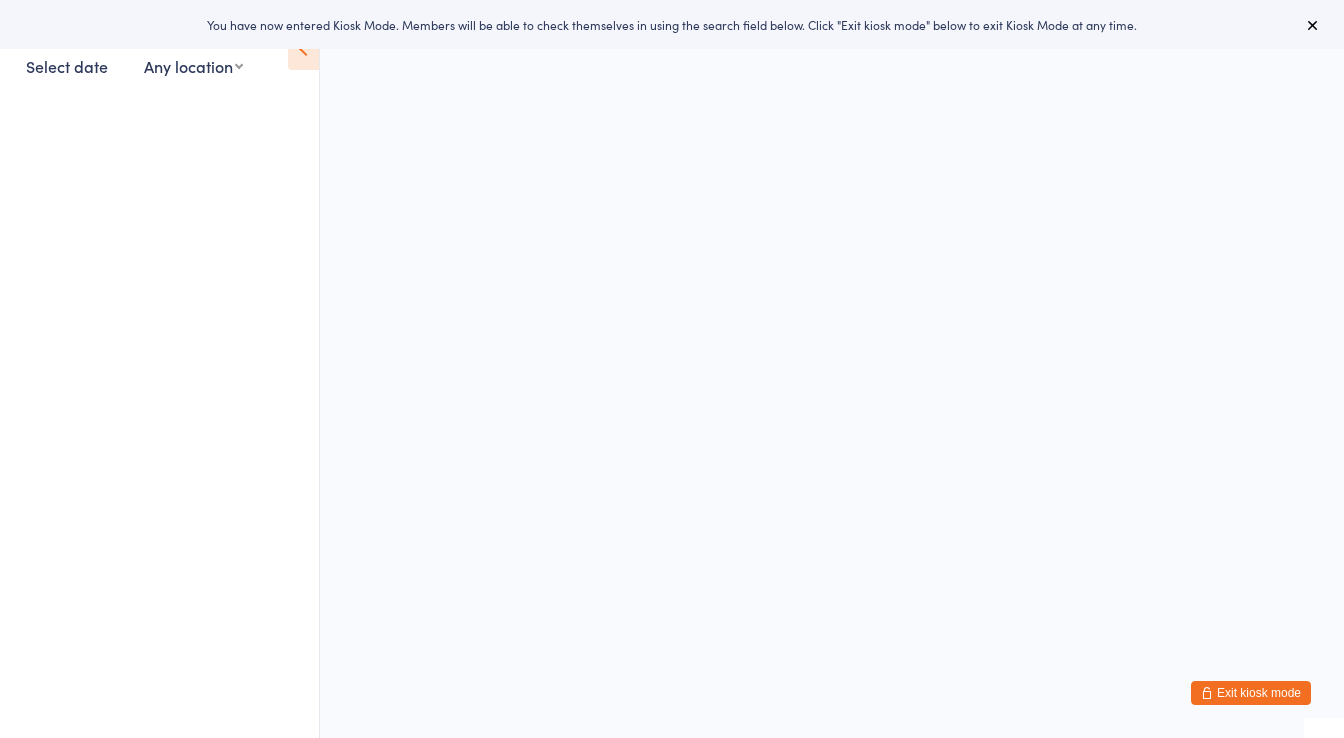 scroll, scrollTop: 0, scrollLeft: 0, axis: both 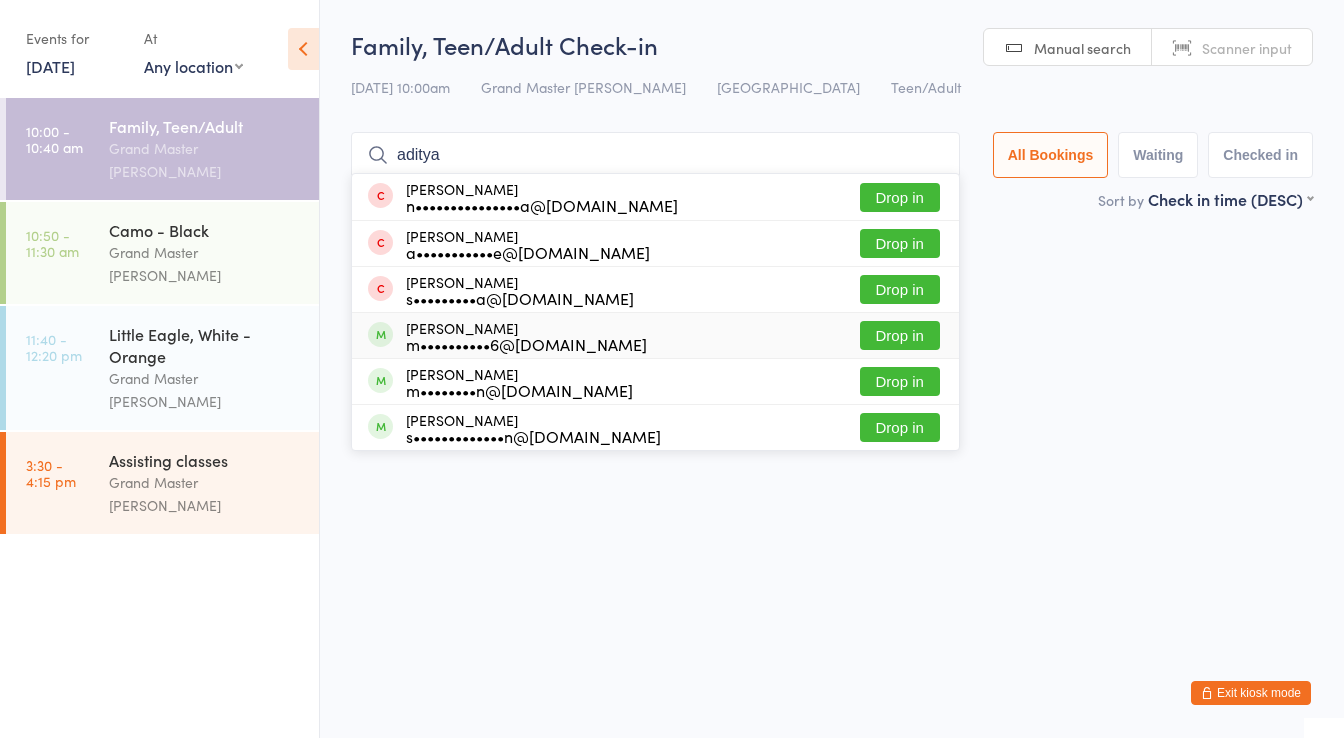 type on "aditya" 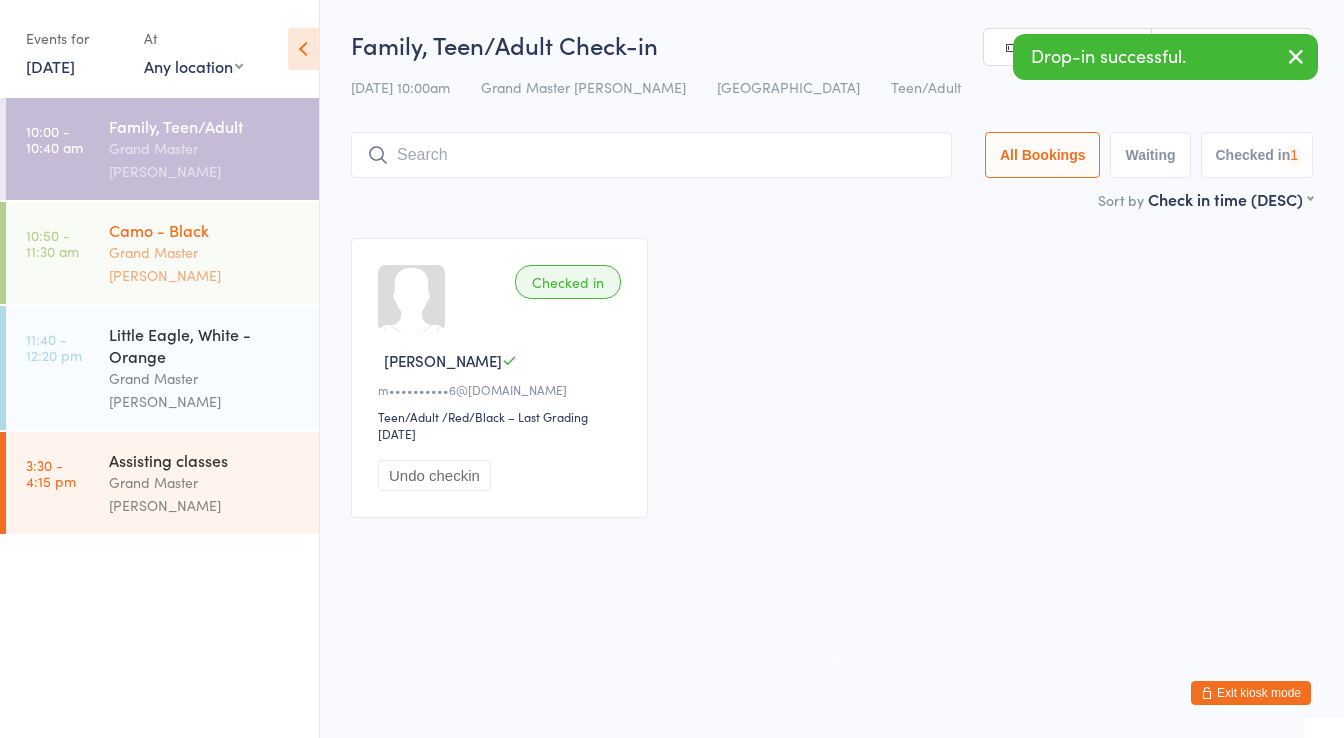 click on "Grand Master Kim" at bounding box center [205, 264] 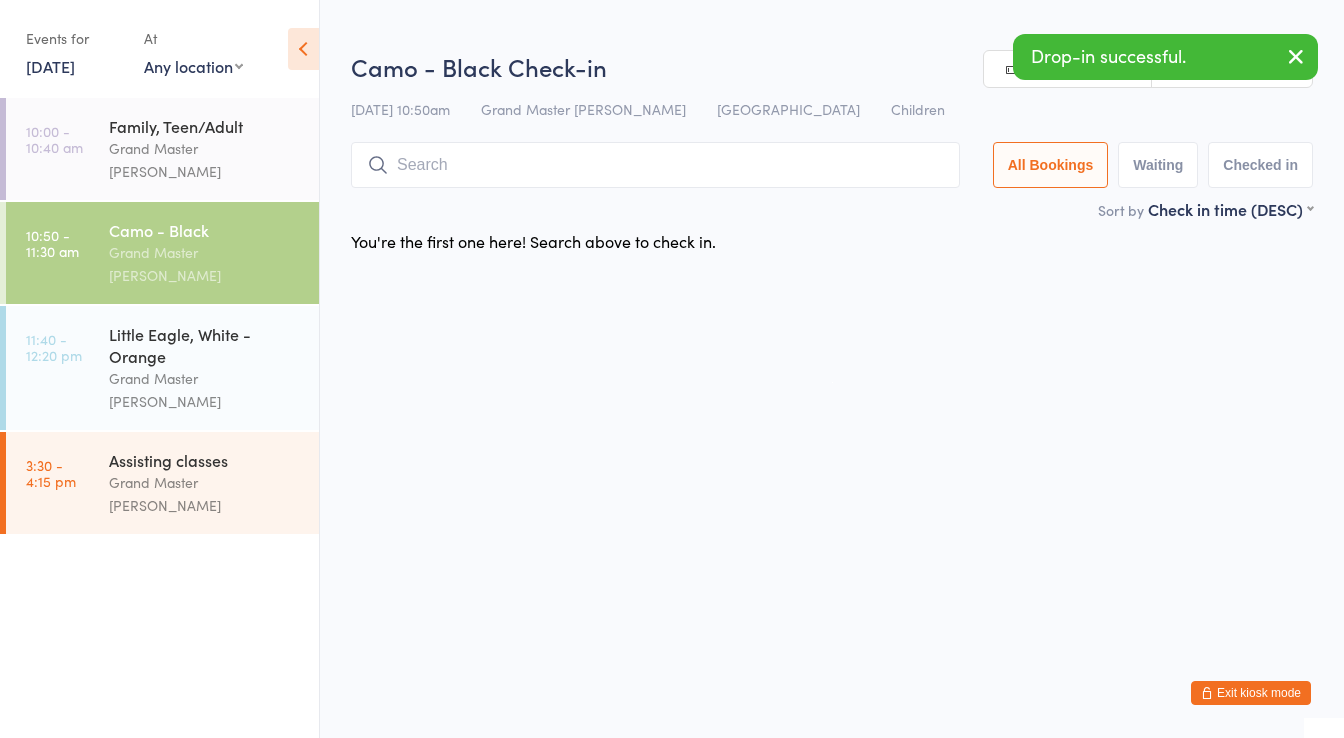 click at bounding box center [655, 165] 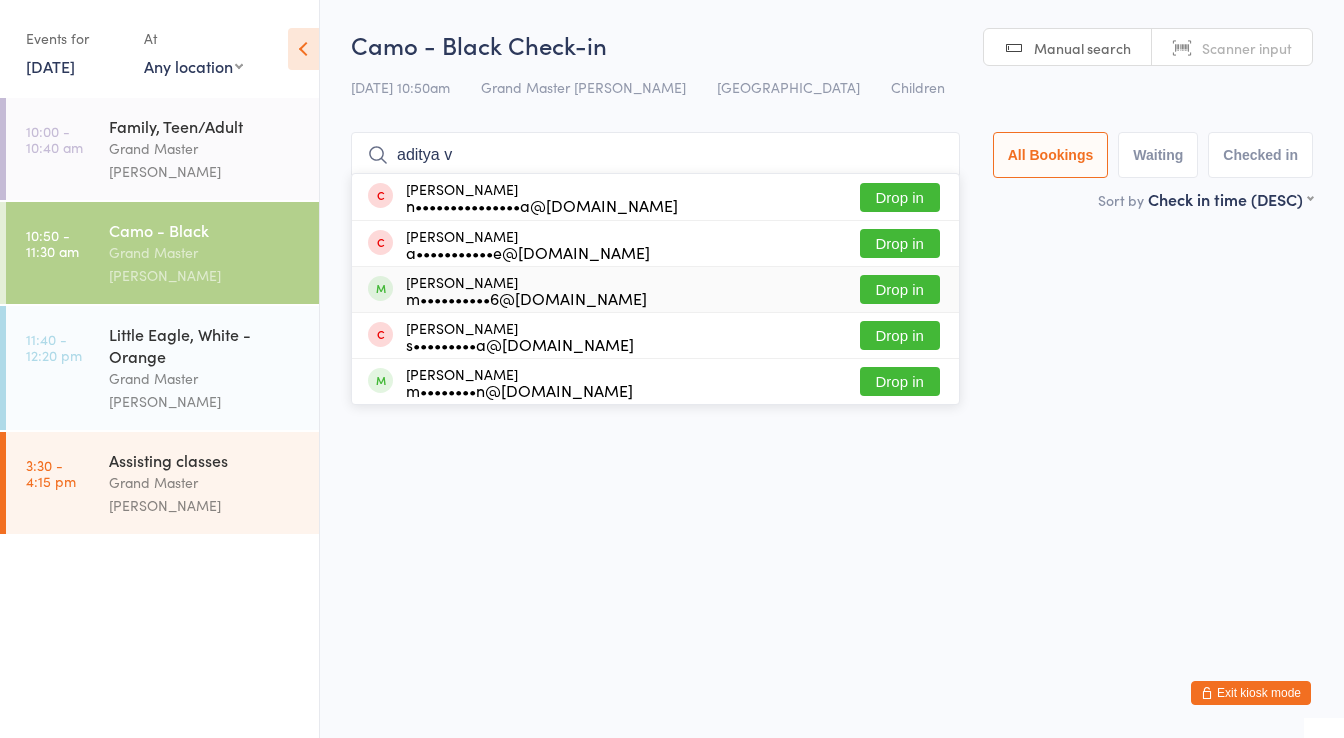 type on "aditya v" 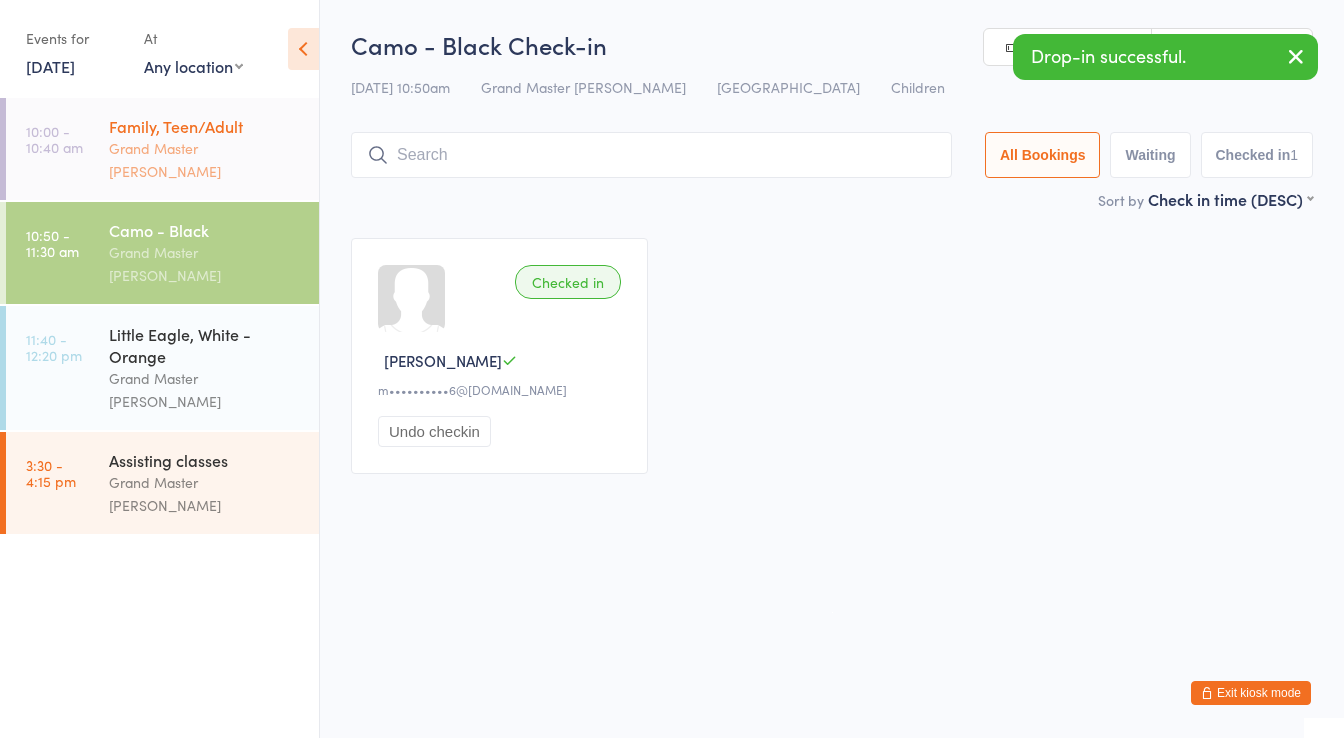 click on "Grand Master [PERSON_NAME]" at bounding box center (205, 160) 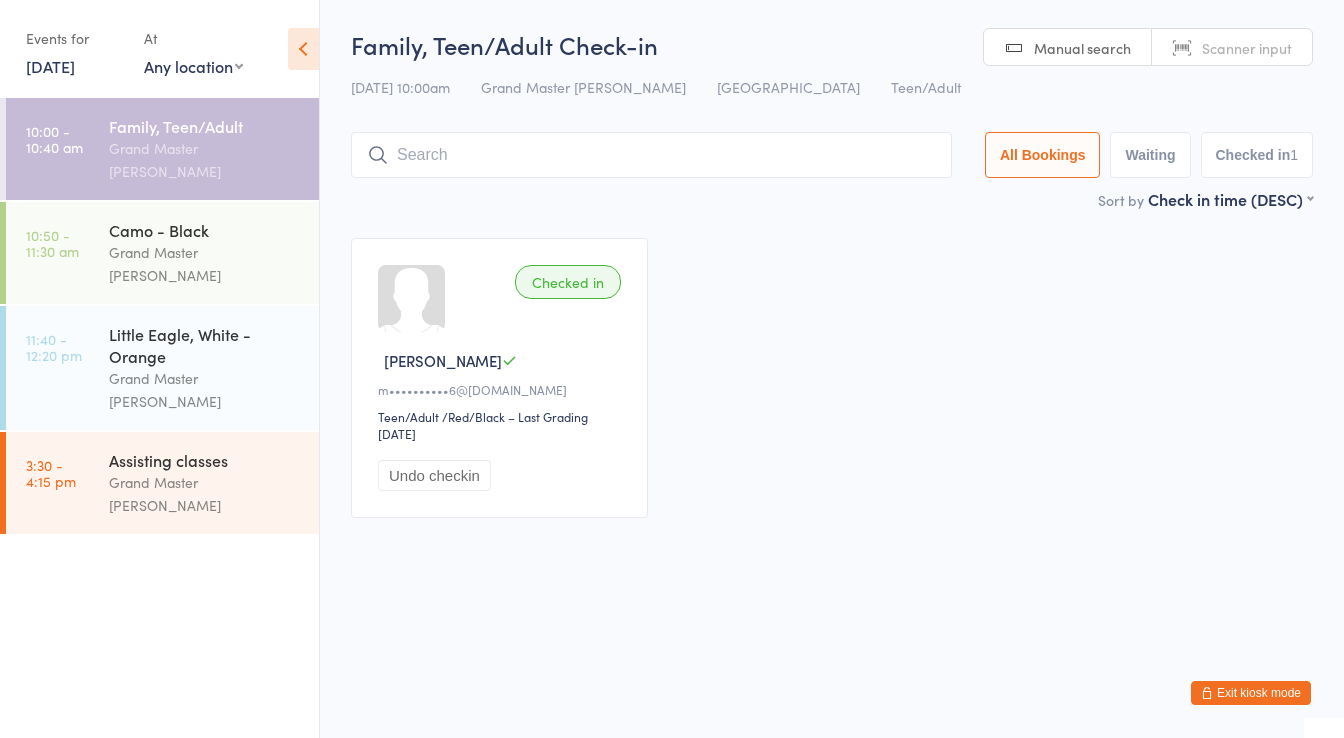 click on "Exit kiosk mode" at bounding box center [1251, 693] 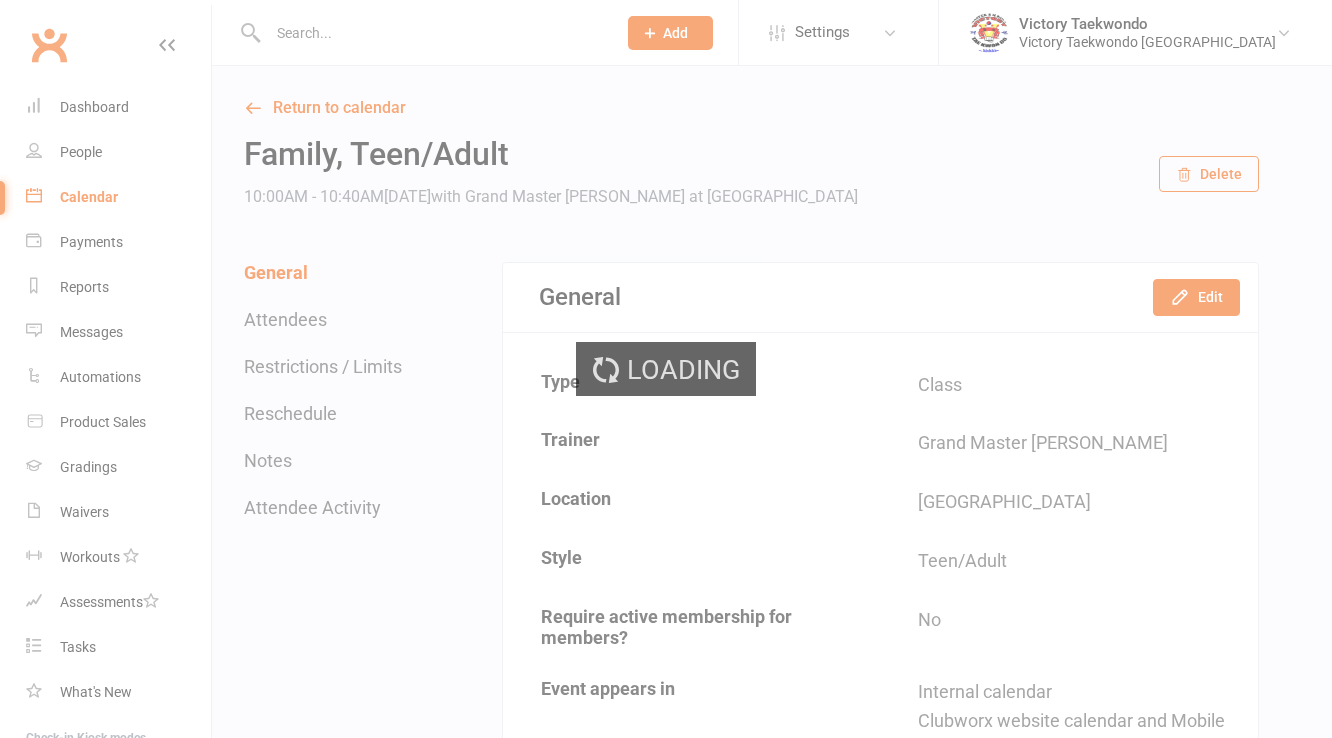 scroll, scrollTop: 0, scrollLeft: 0, axis: both 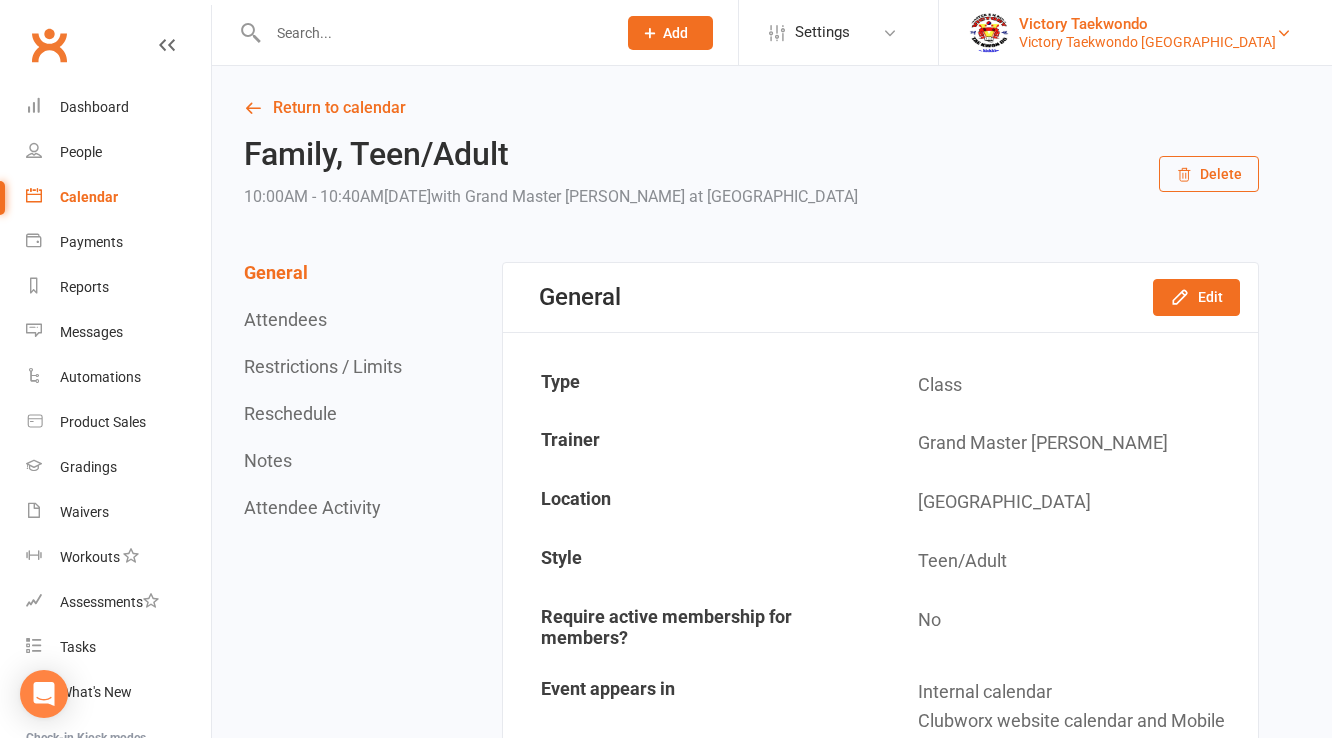 click on "Victory Taekwondo West Windsor" at bounding box center [1147, 42] 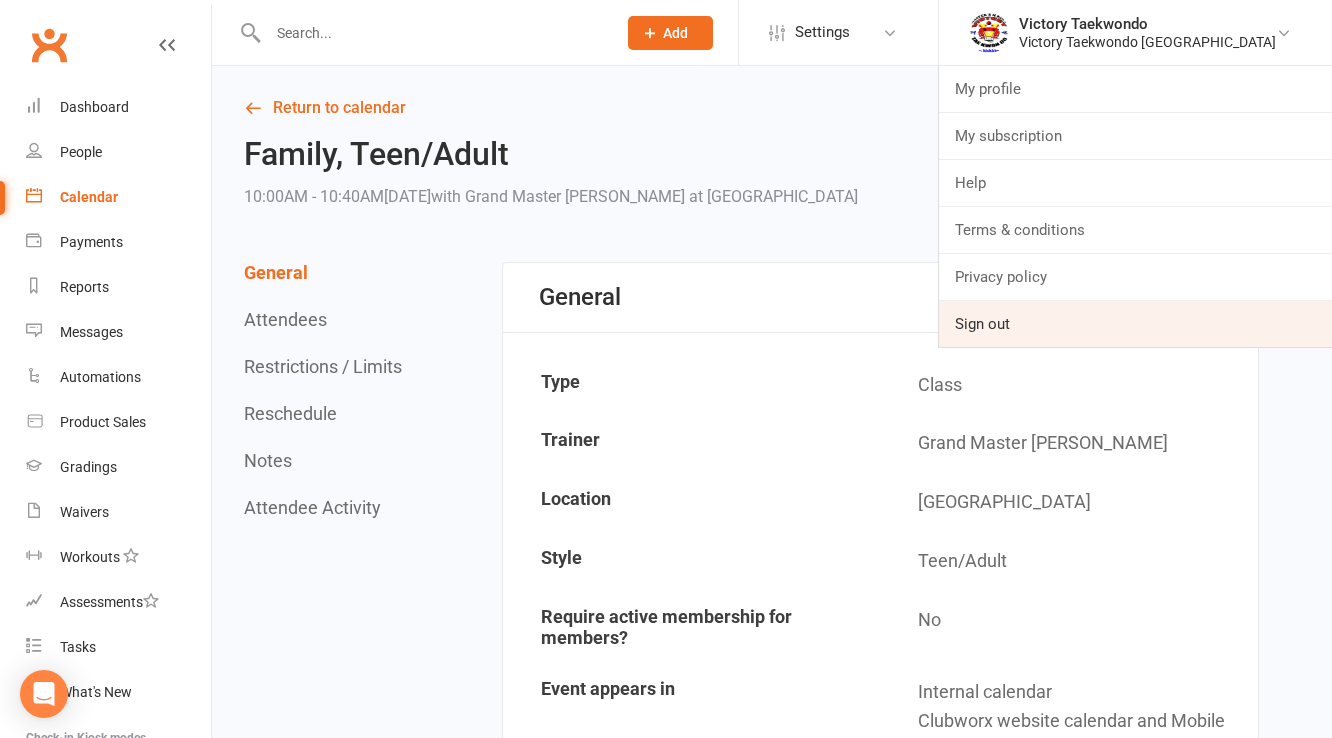 click on "Sign out" at bounding box center [1135, 324] 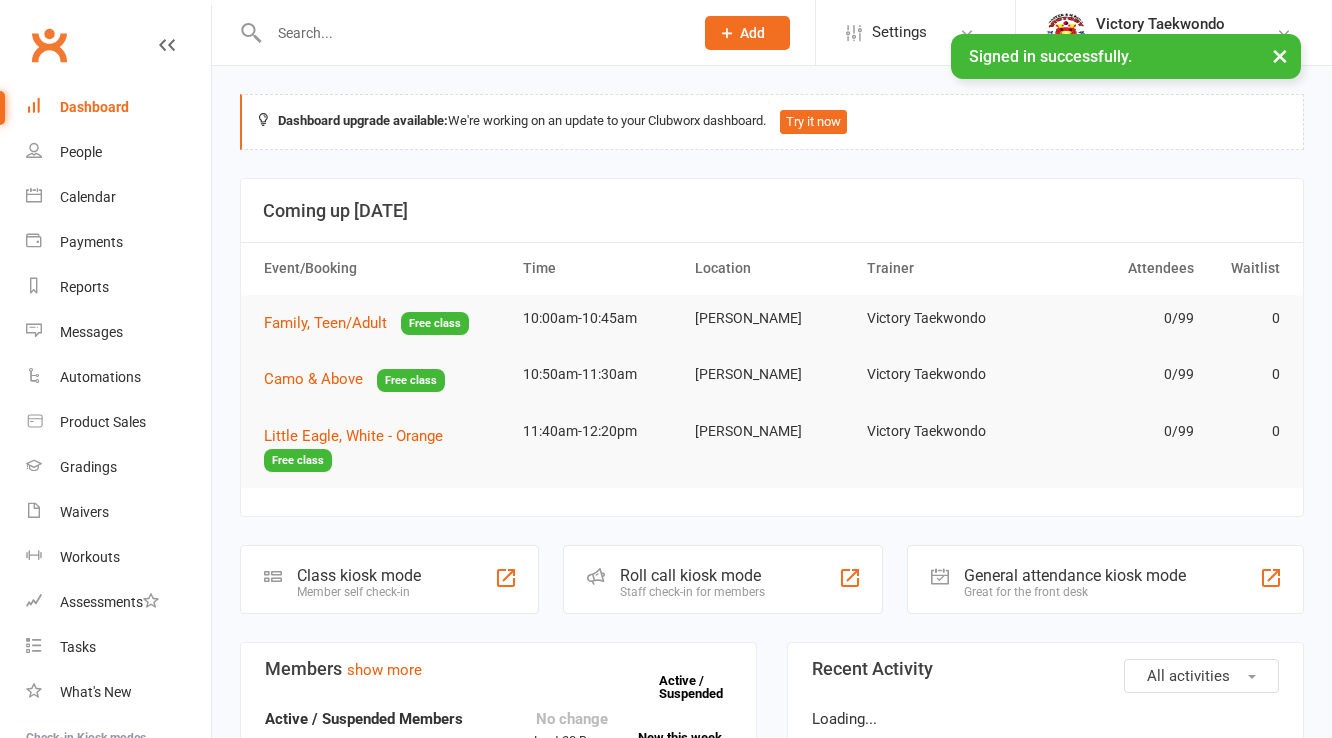 scroll, scrollTop: 0, scrollLeft: 0, axis: both 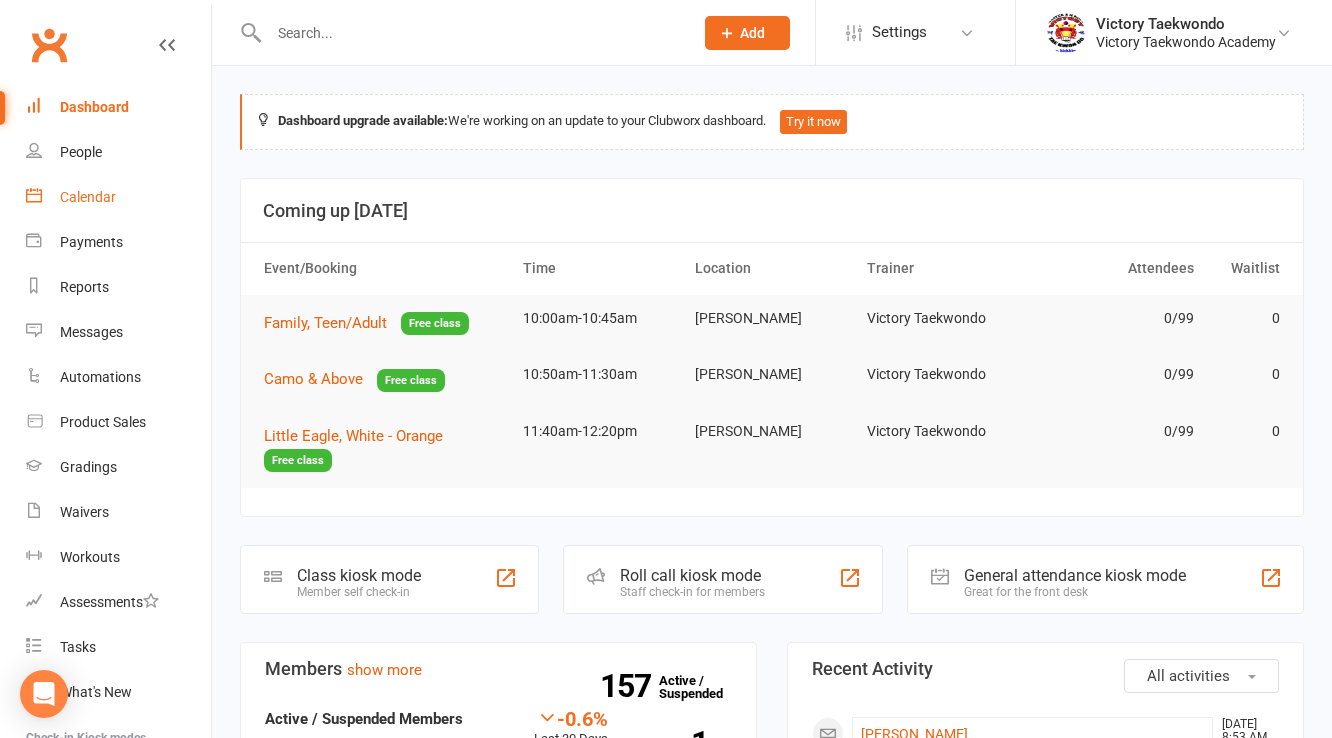 click on "Calendar" at bounding box center [88, 197] 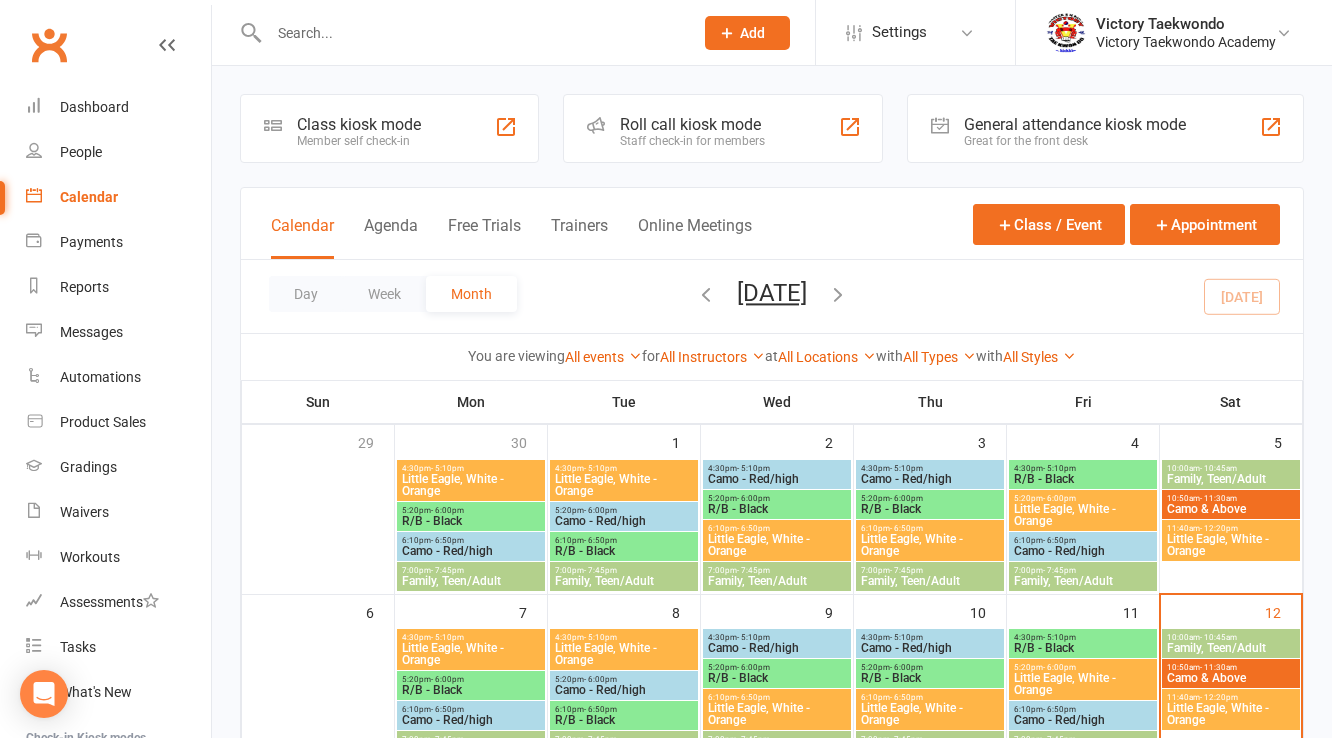 click on "Member self check-in" at bounding box center (359, 141) 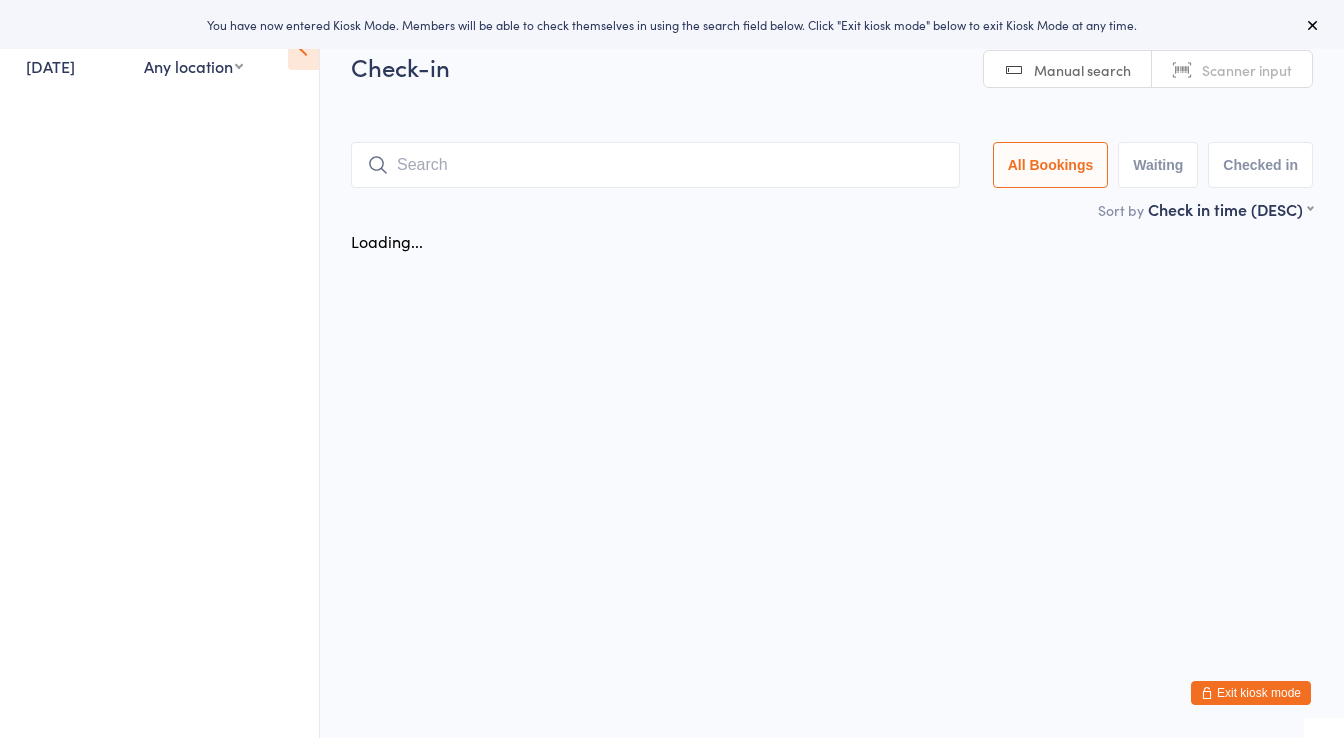 scroll, scrollTop: 0, scrollLeft: 0, axis: both 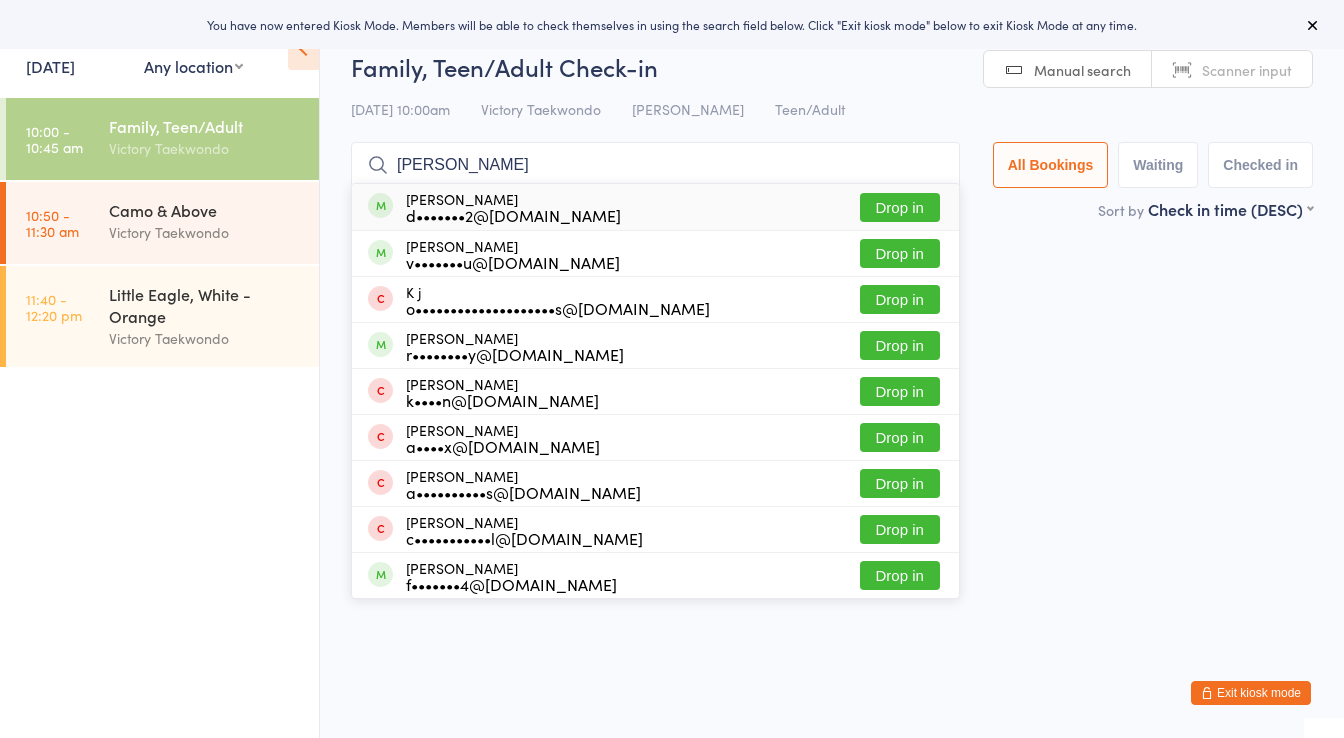type on "dorian j" 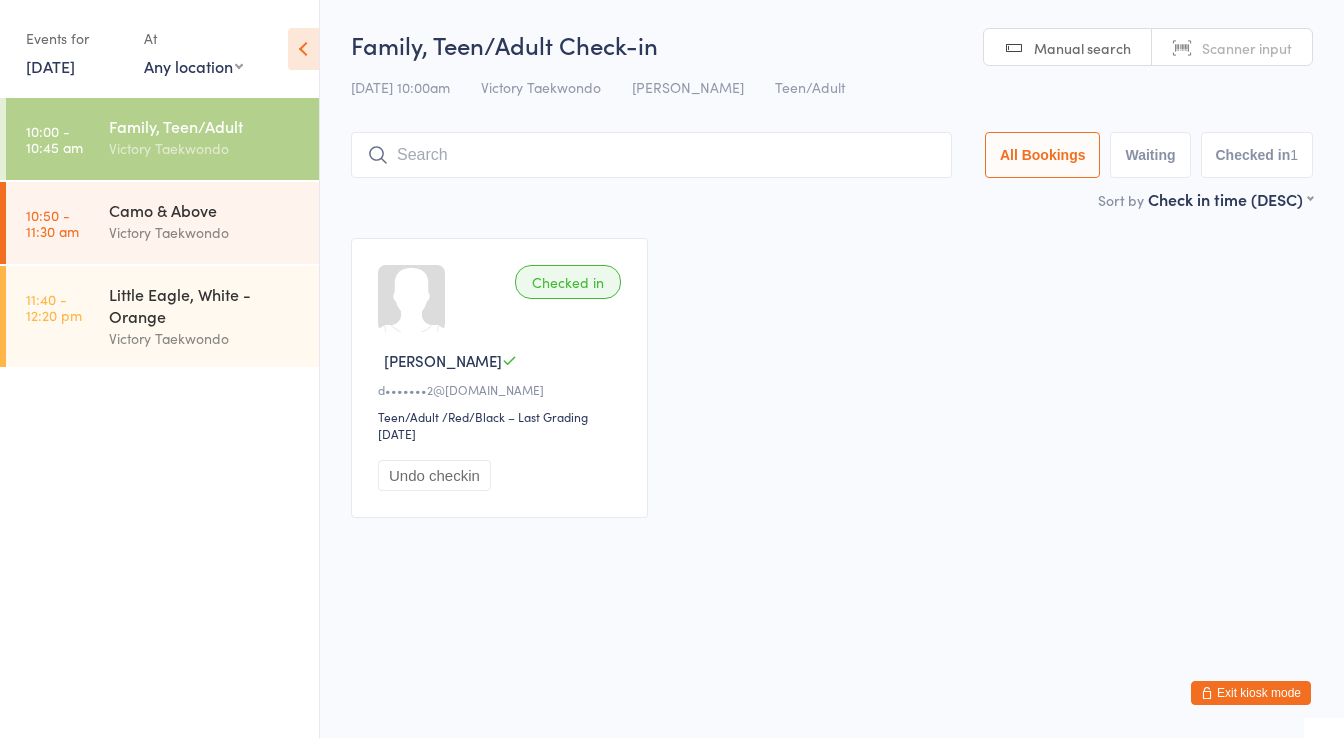 click on "You have now entered Kiosk Mode. Members will be able to check themselves in using the search field below. Click "Exit kiosk mode" below to exit Kiosk Mode at any time. Drop-in successful. Events for 12 Jul, 2025 12 Jul, 2025
July 2025
Sun Mon Tue Wed Thu Fri Sat
27
29
30
01
02
03
04
05
28
06
07
08
09
10
11
12
29
13
14
15
16
17
18
19
30
20
21
22
23
24
25" at bounding box center [672, 369] 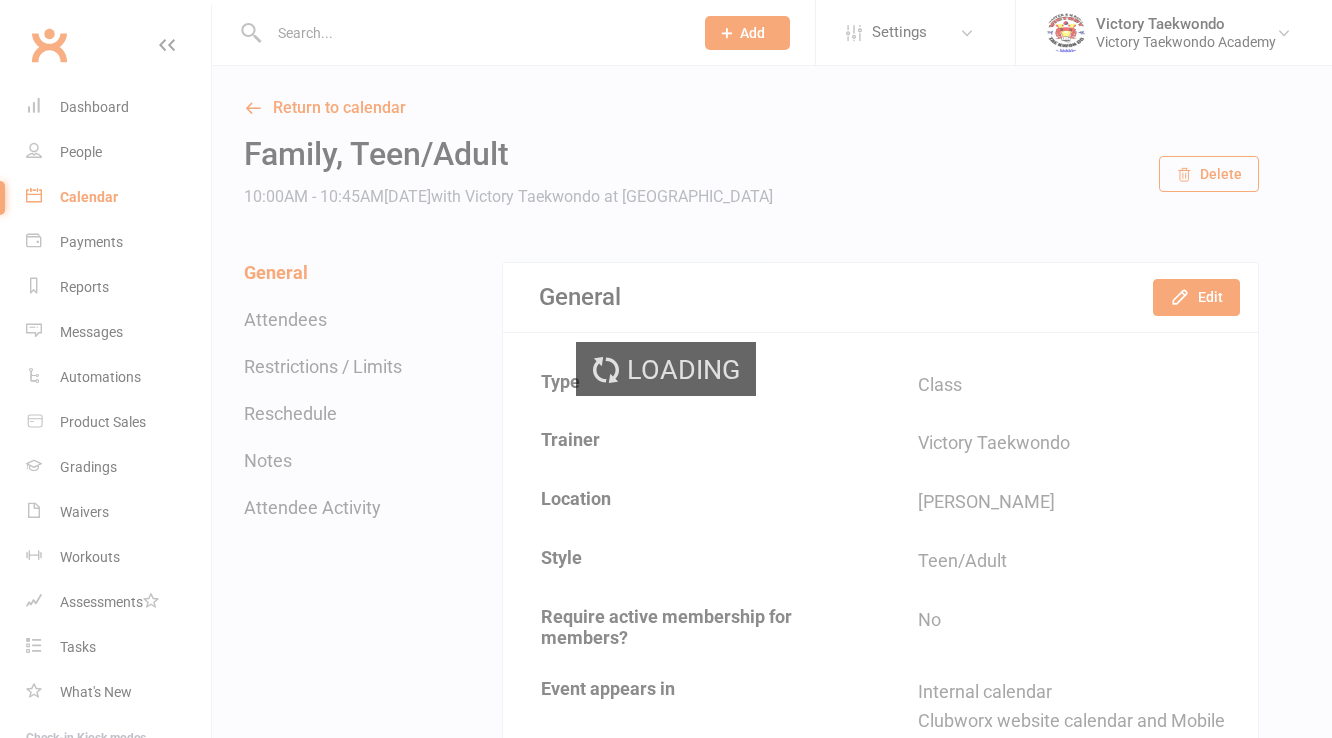 scroll, scrollTop: 0, scrollLeft: 0, axis: both 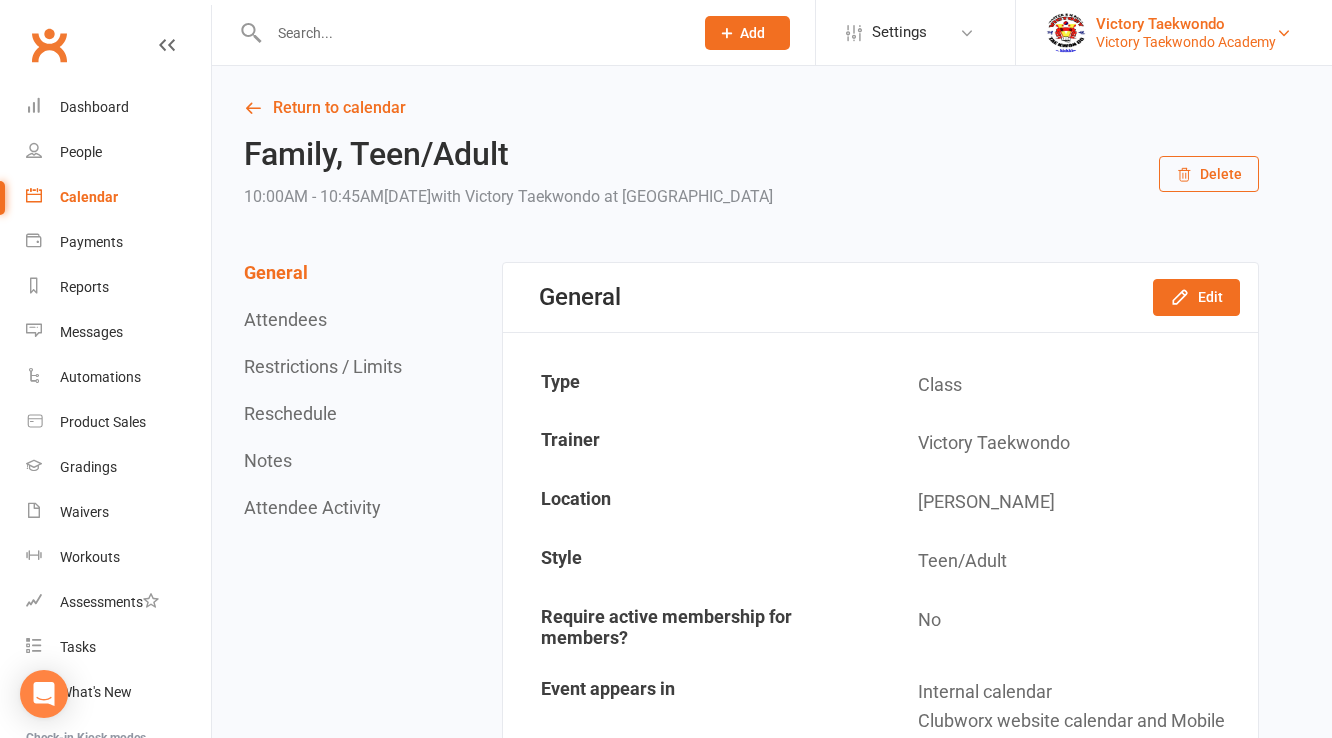 click on "Victory Taekwondo Academy" at bounding box center (1186, 42) 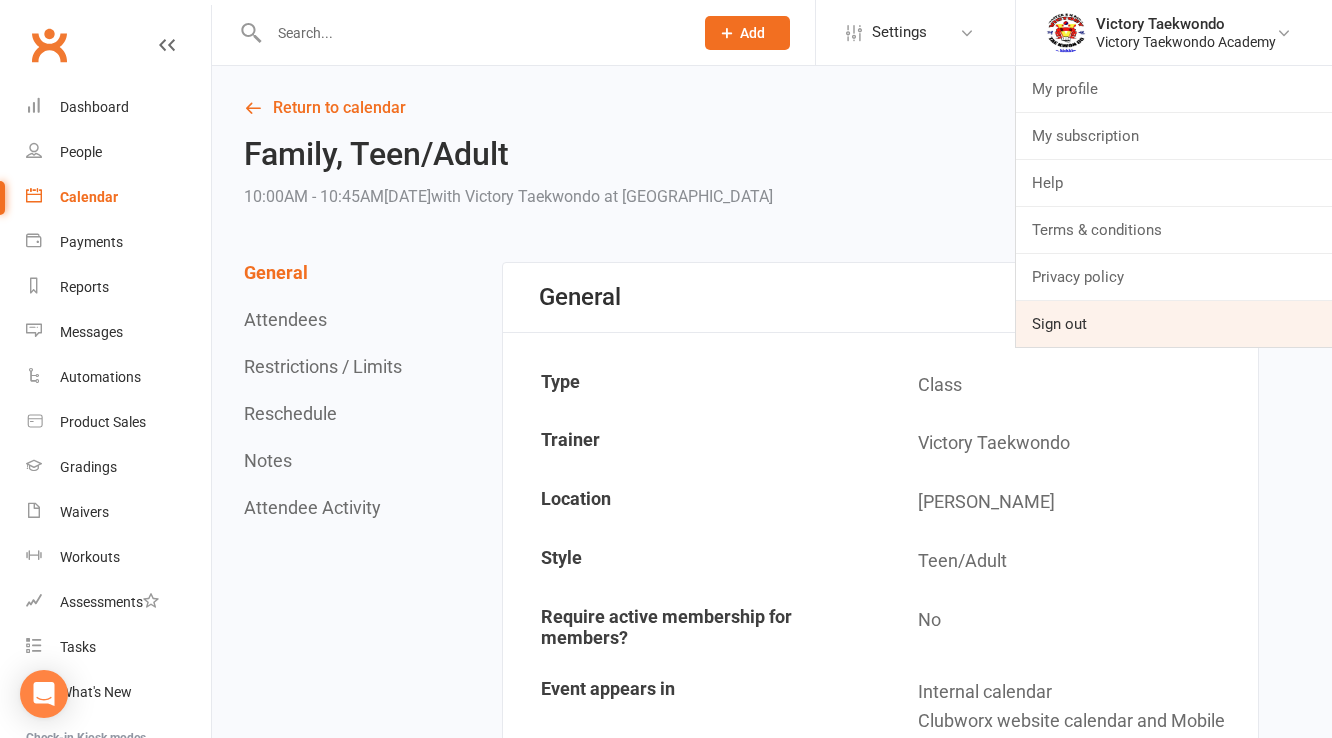click on "Sign out" at bounding box center [1174, 324] 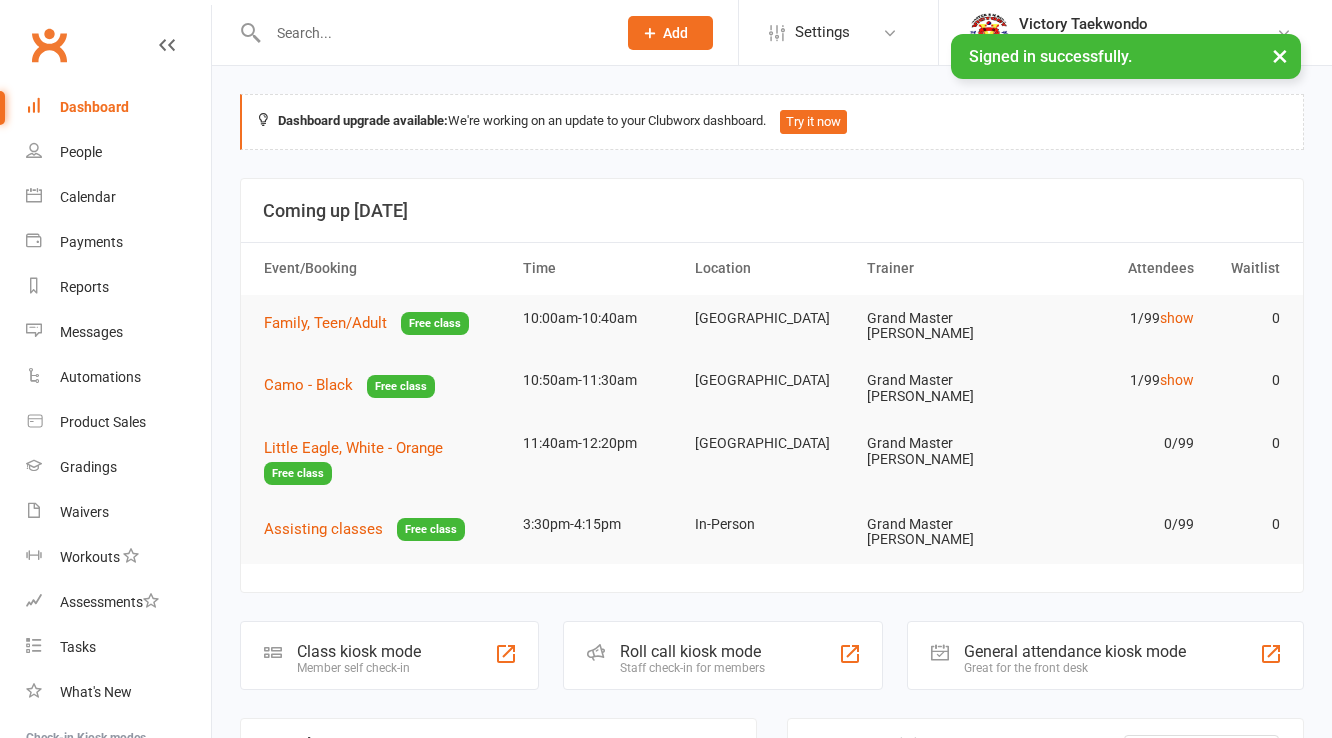 scroll, scrollTop: 0, scrollLeft: 0, axis: both 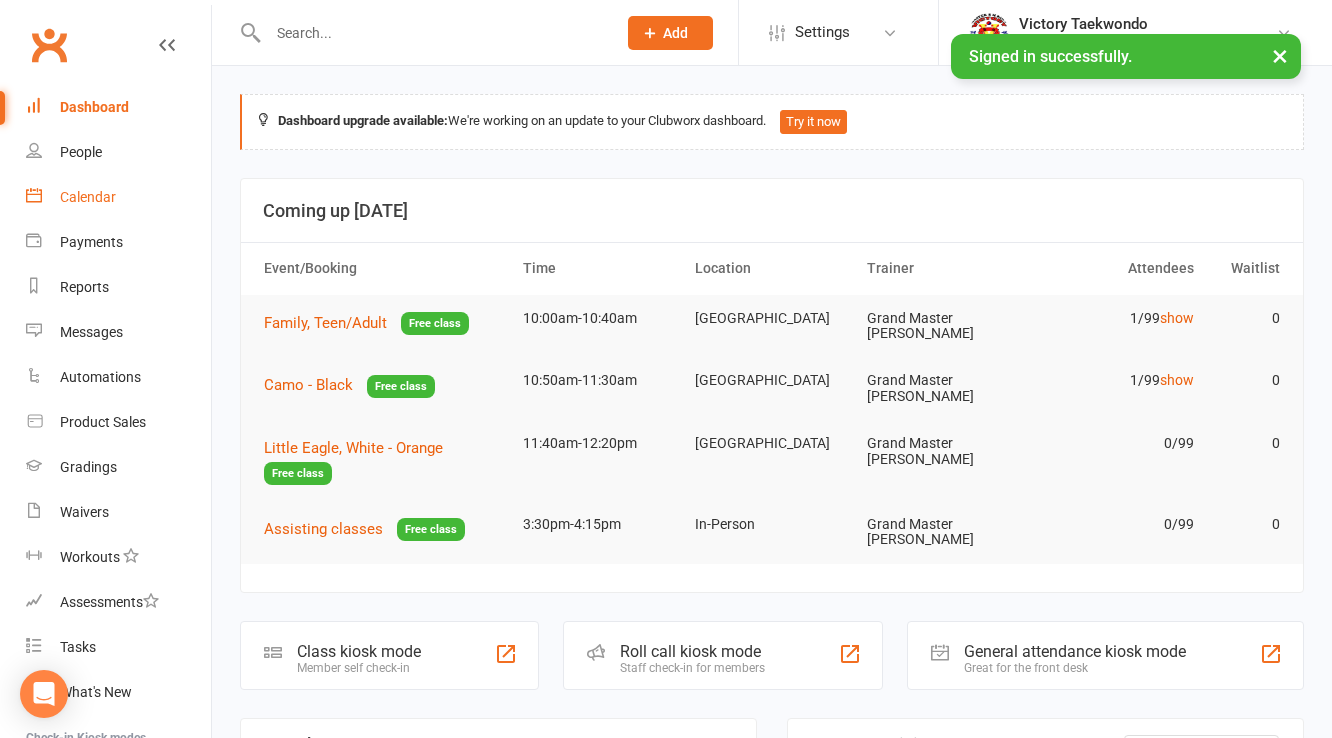 click on "Calendar" at bounding box center (88, 197) 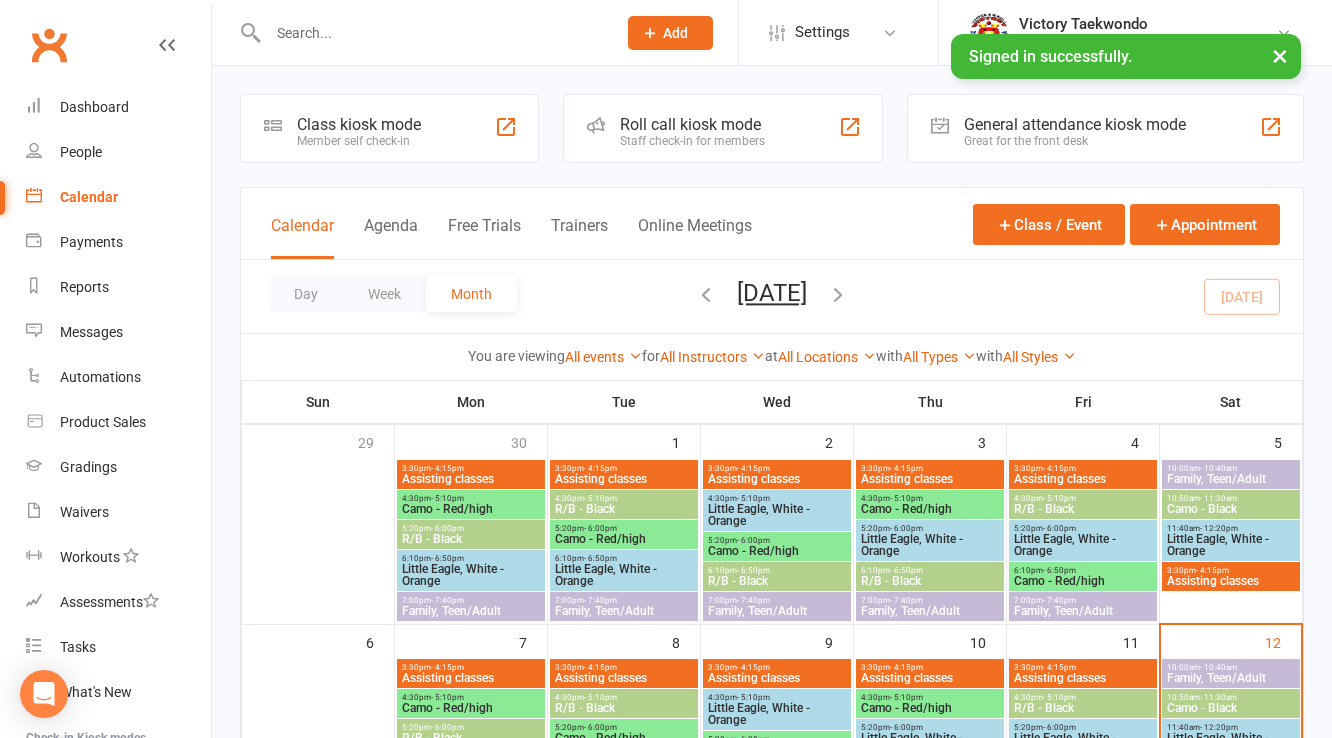 click on "×" at bounding box center (1280, 55) 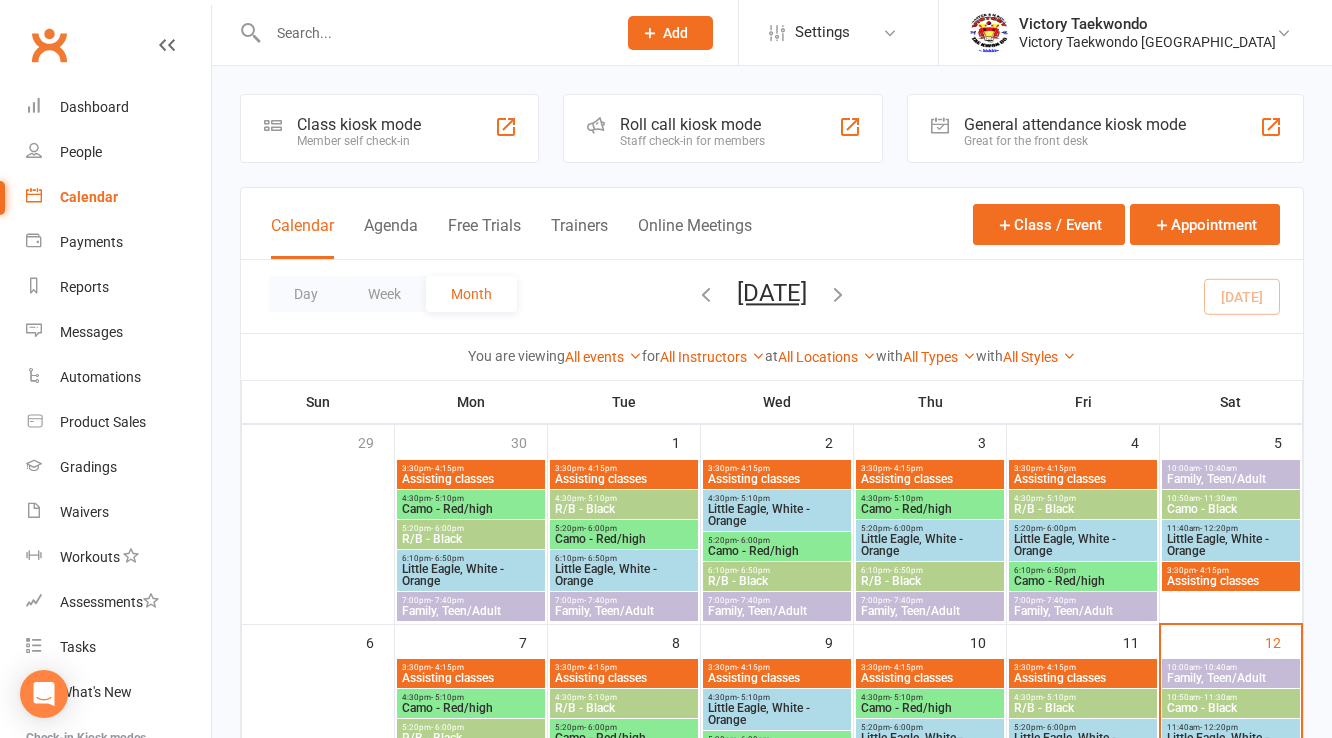 click on "Member self check-in" at bounding box center (359, 141) 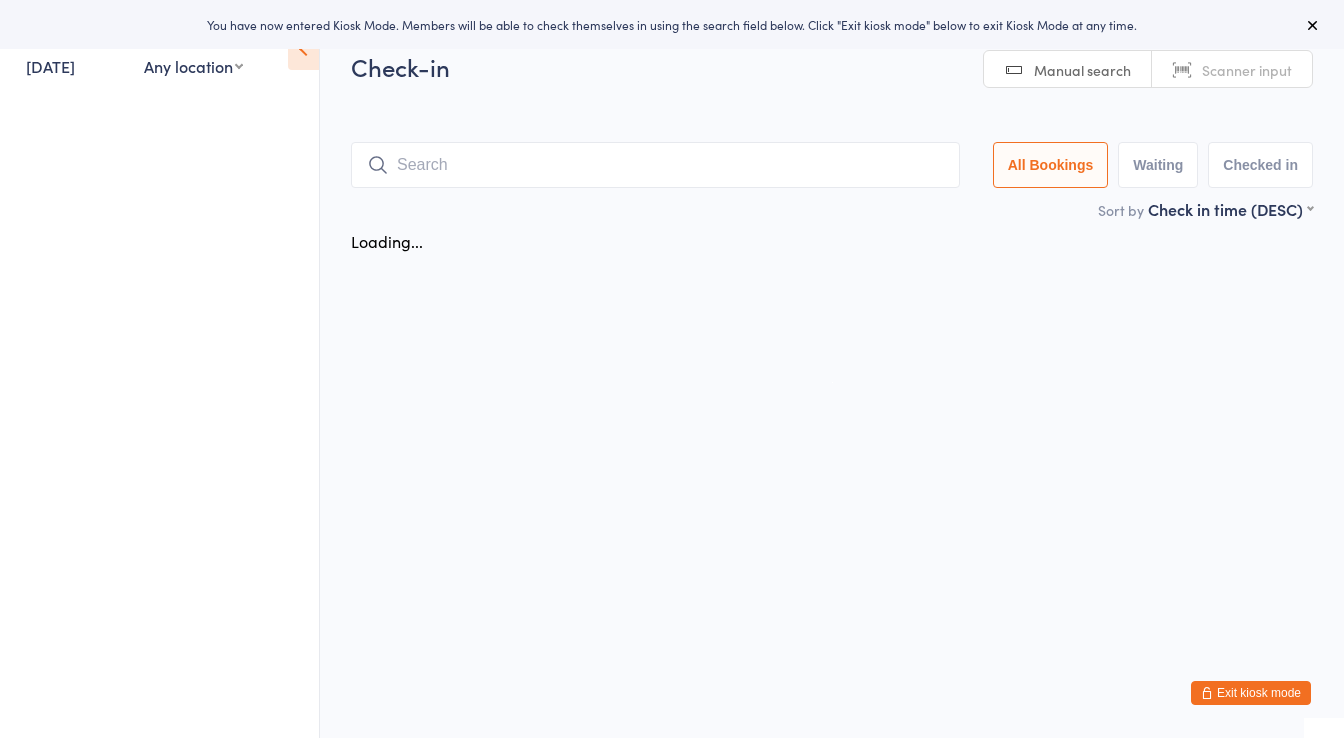 scroll, scrollTop: 0, scrollLeft: 0, axis: both 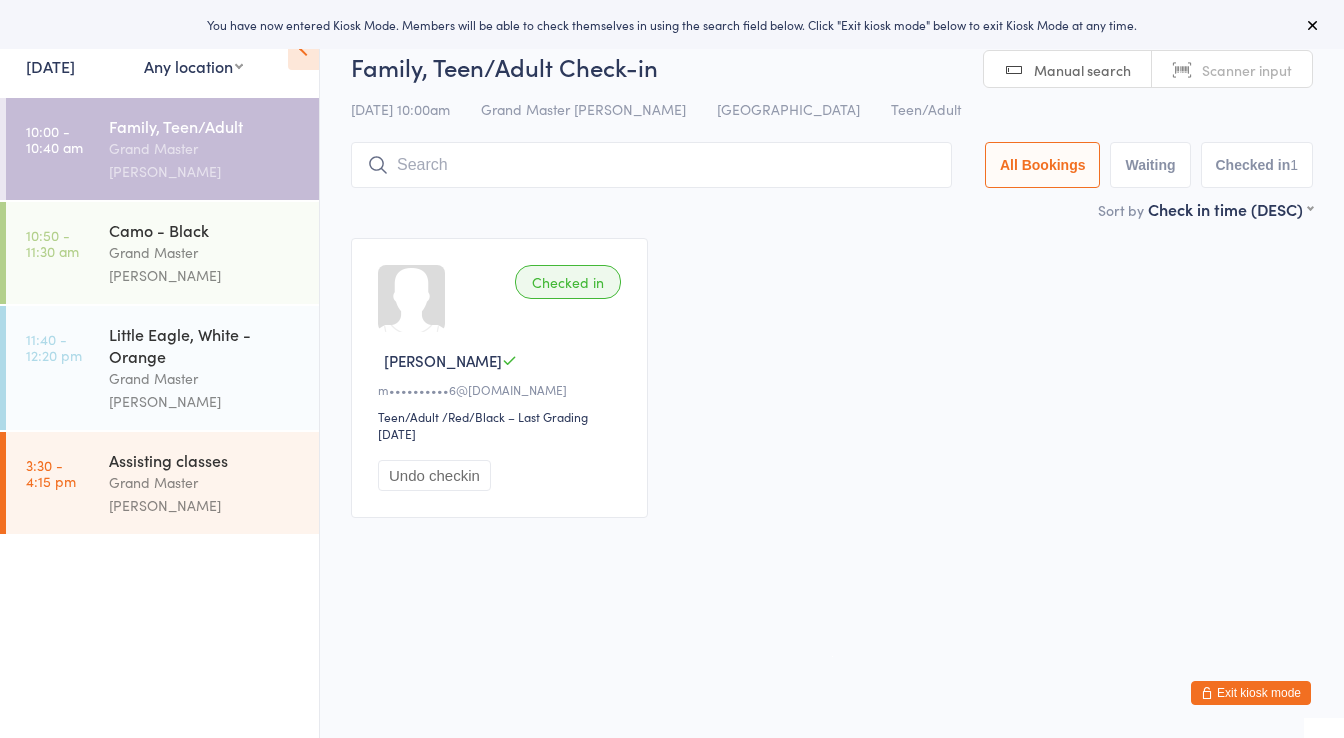 click at bounding box center (651, 165) 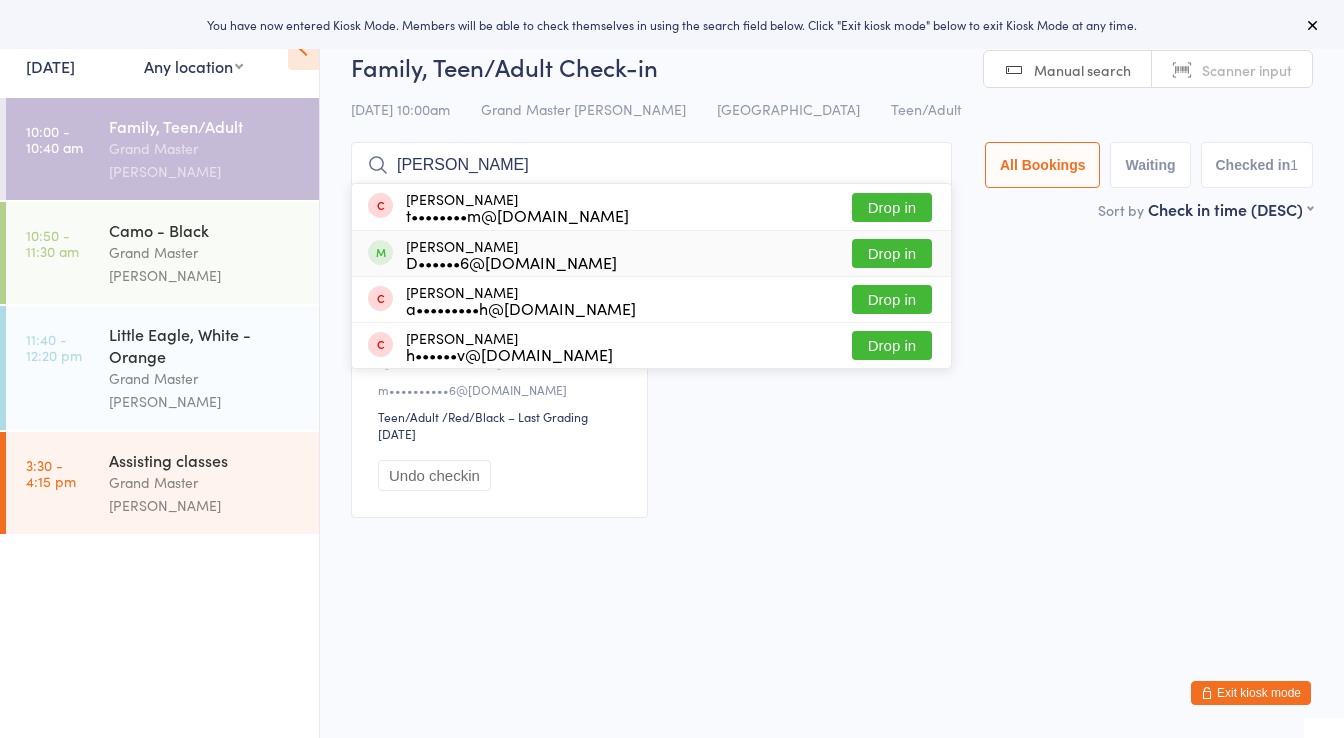 type on "[PERSON_NAME]" 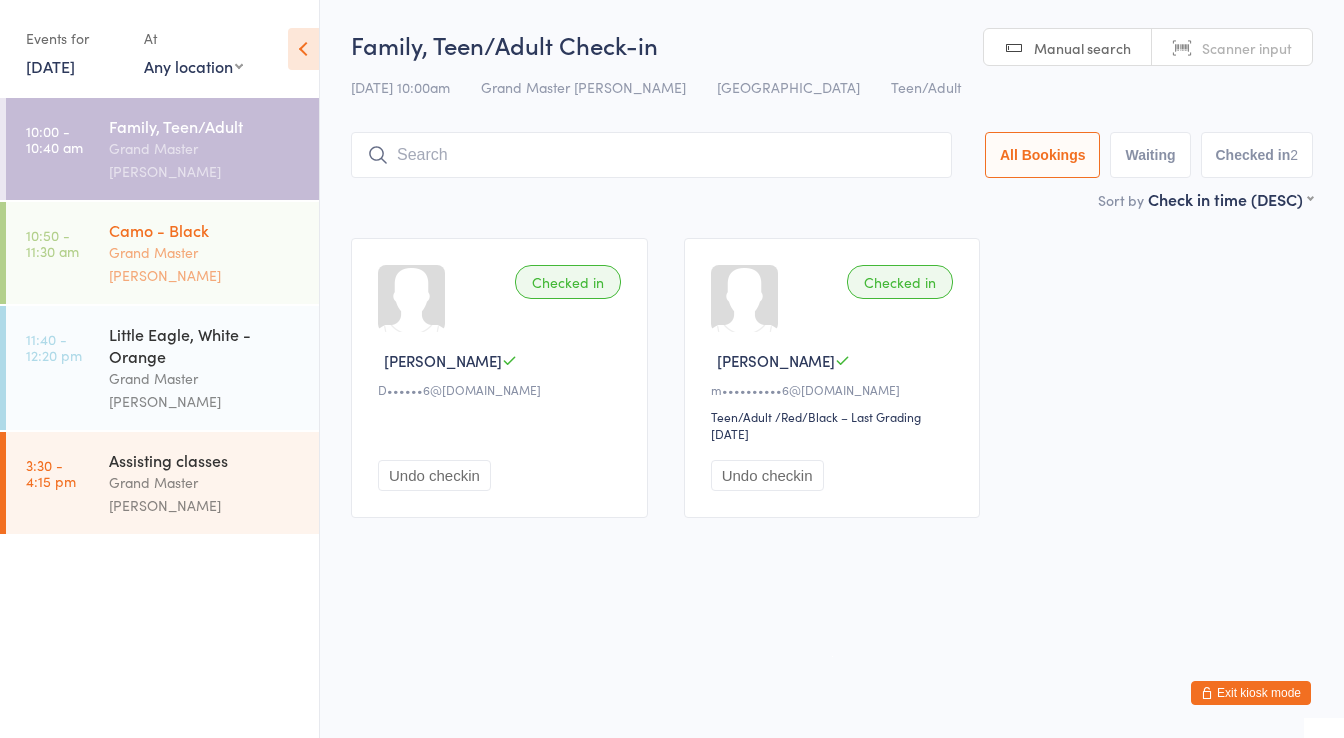 click on "Grand Master [PERSON_NAME]" at bounding box center [205, 264] 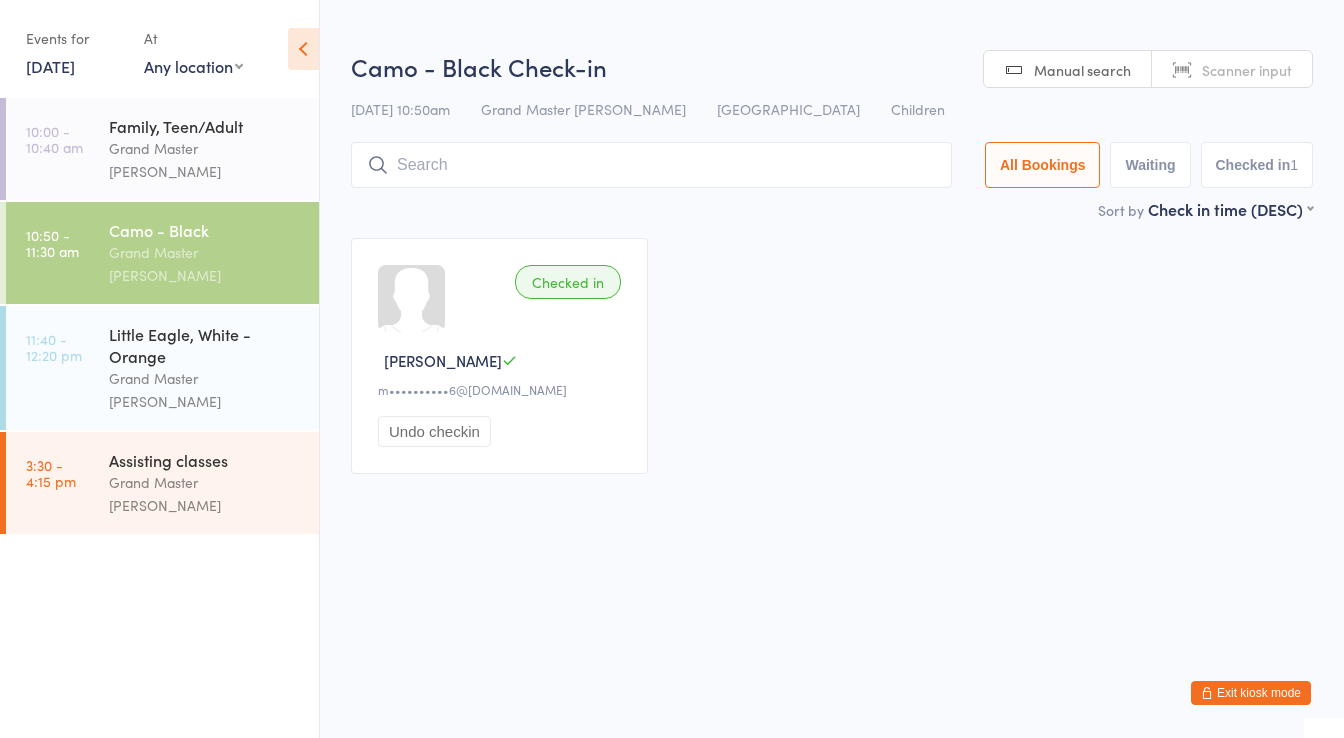 click at bounding box center (651, 165) 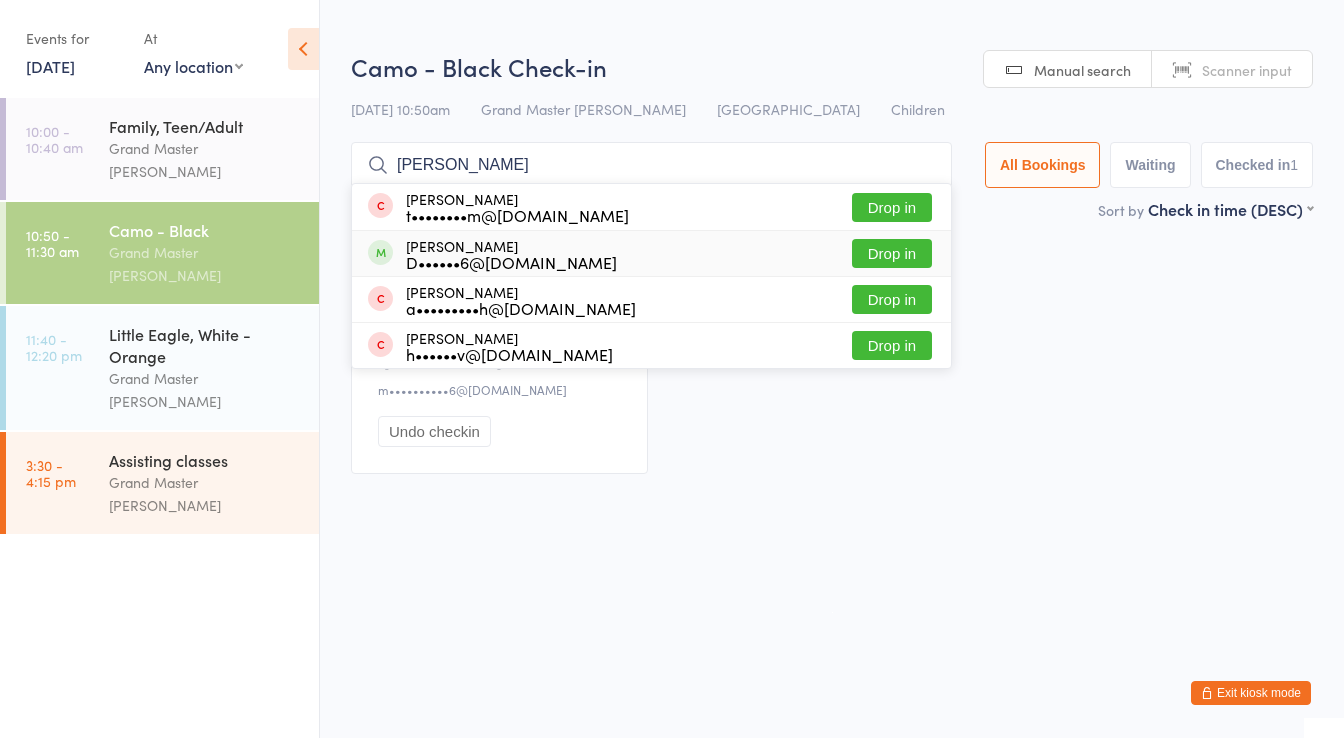 type on "[PERSON_NAME]" 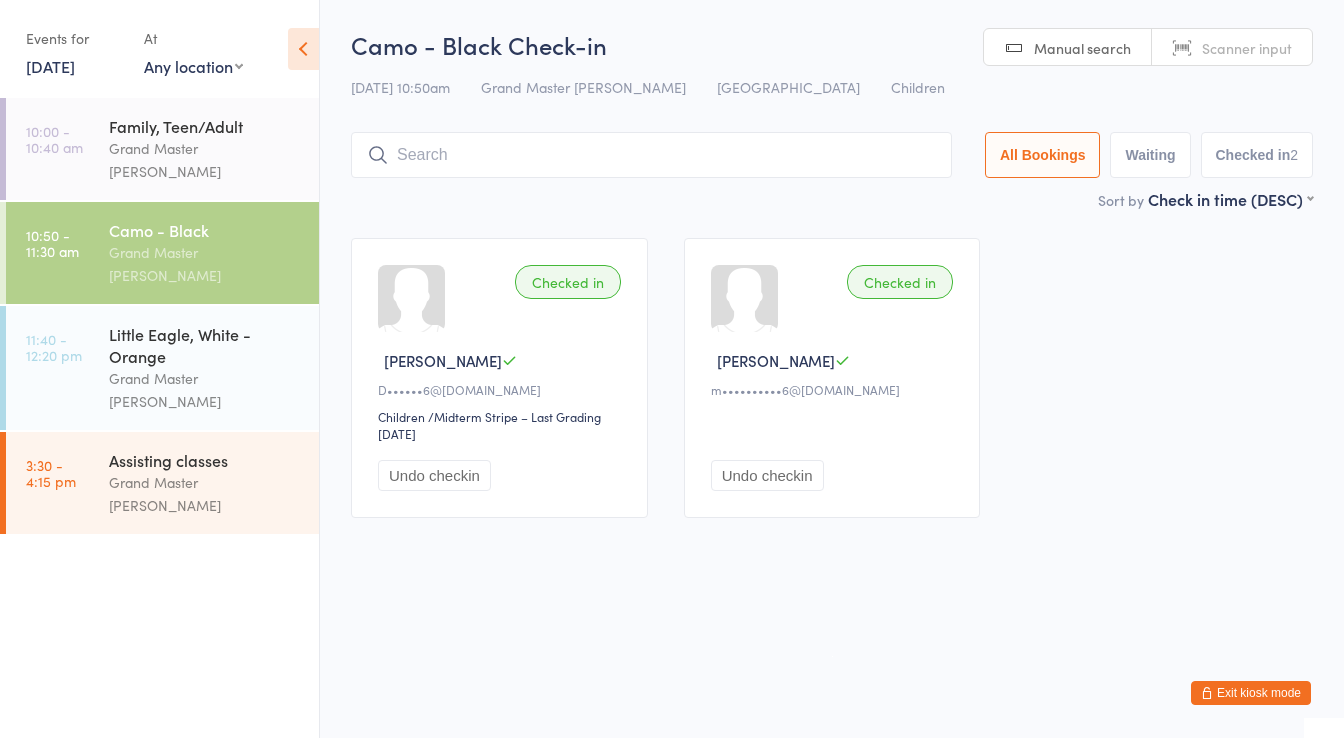 click on "Exit kiosk mode" at bounding box center [1251, 693] 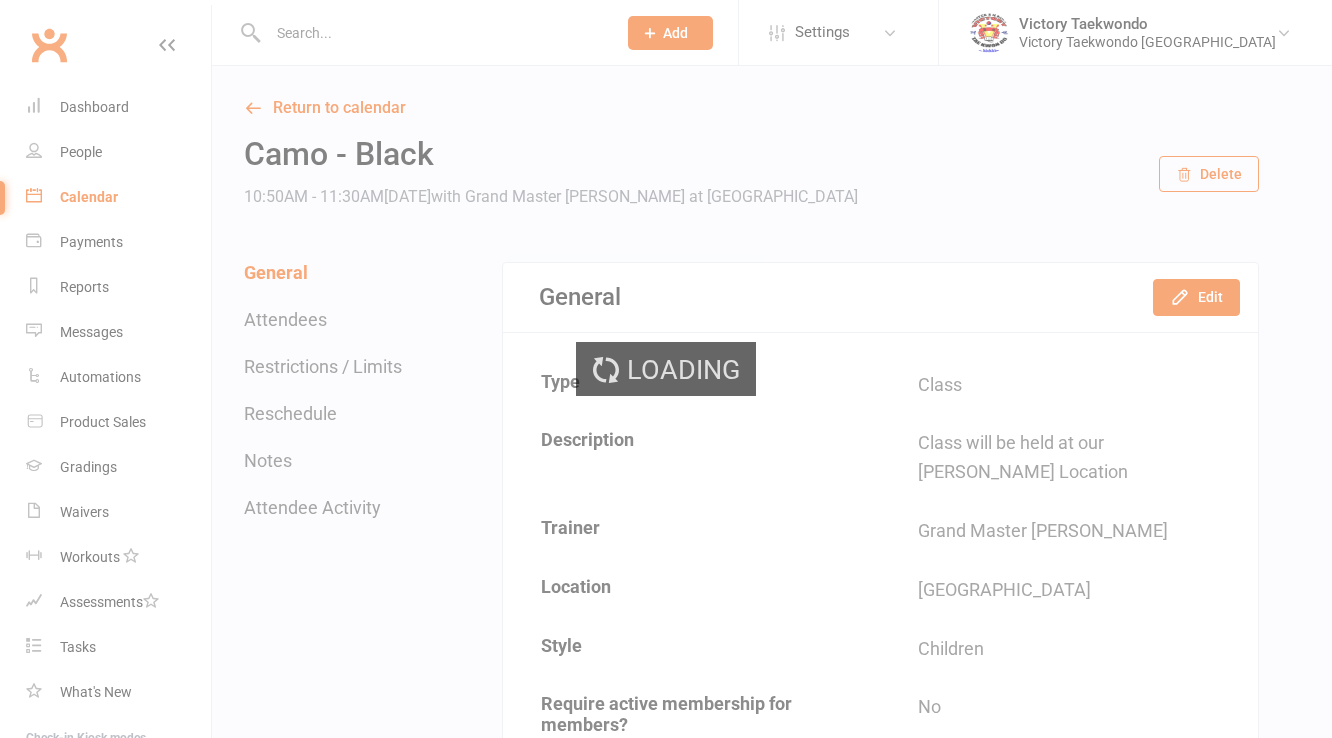 scroll, scrollTop: 0, scrollLeft: 0, axis: both 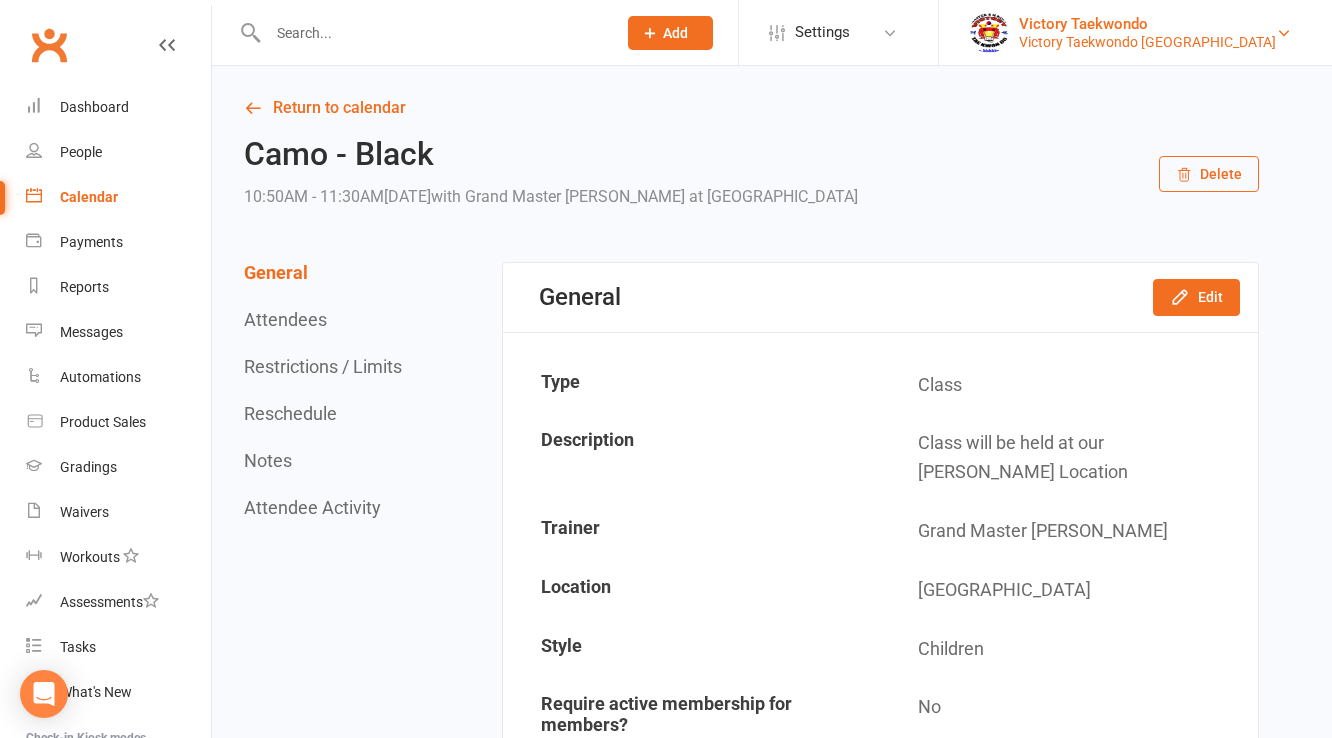click on "Victory Taekwondo" at bounding box center (1147, 24) 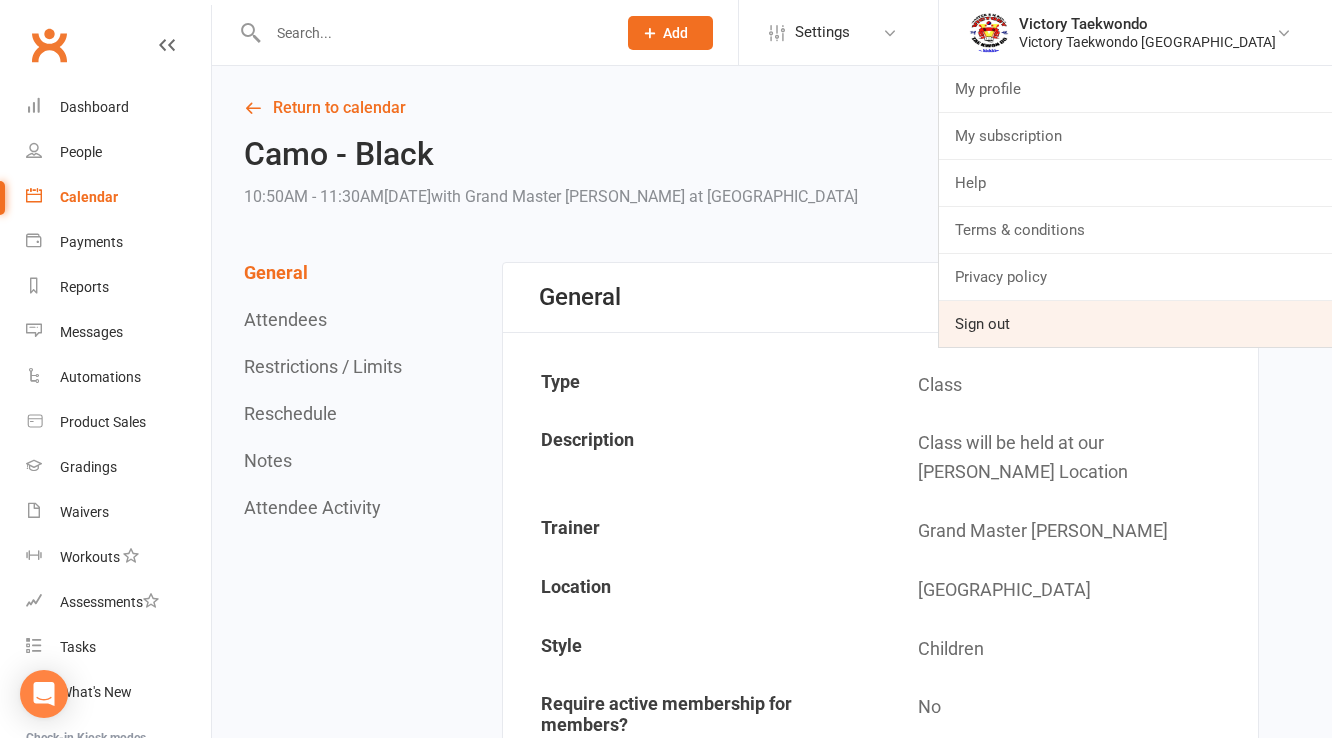click on "Sign out" at bounding box center (1135, 324) 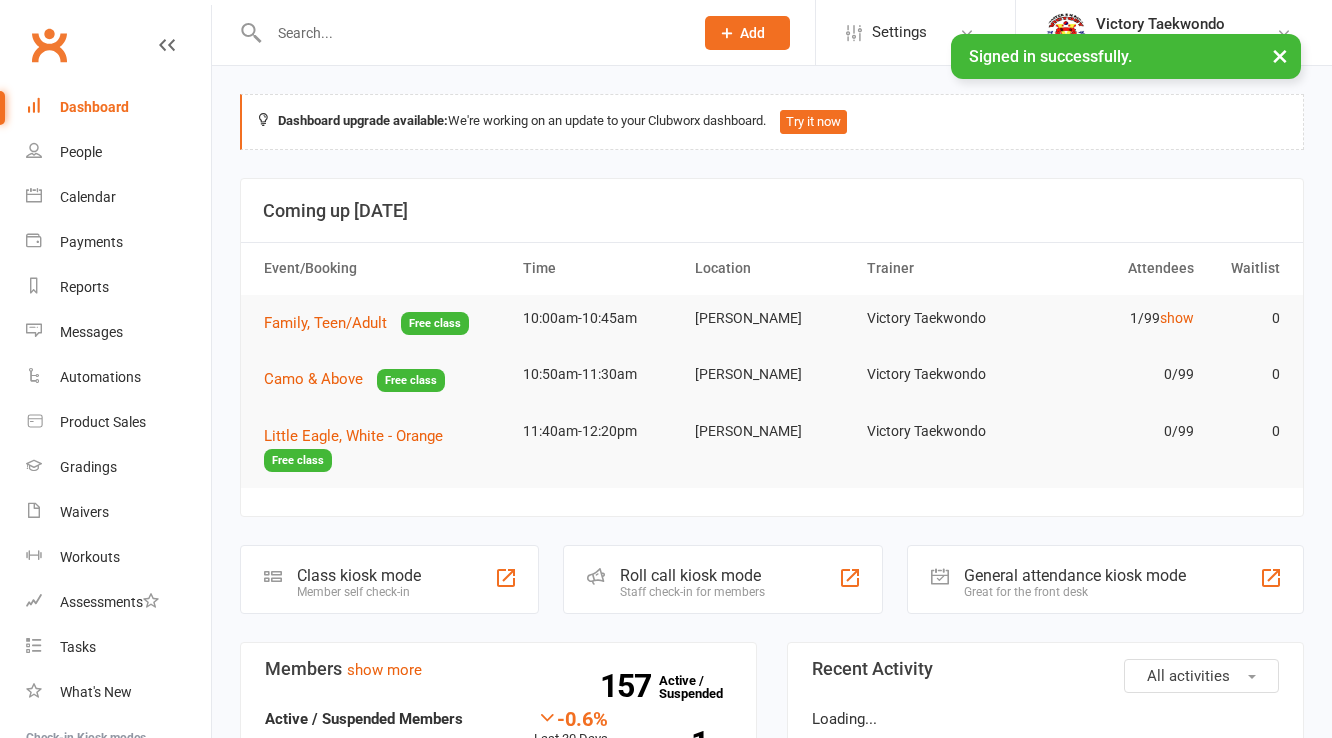 scroll, scrollTop: 0, scrollLeft: 0, axis: both 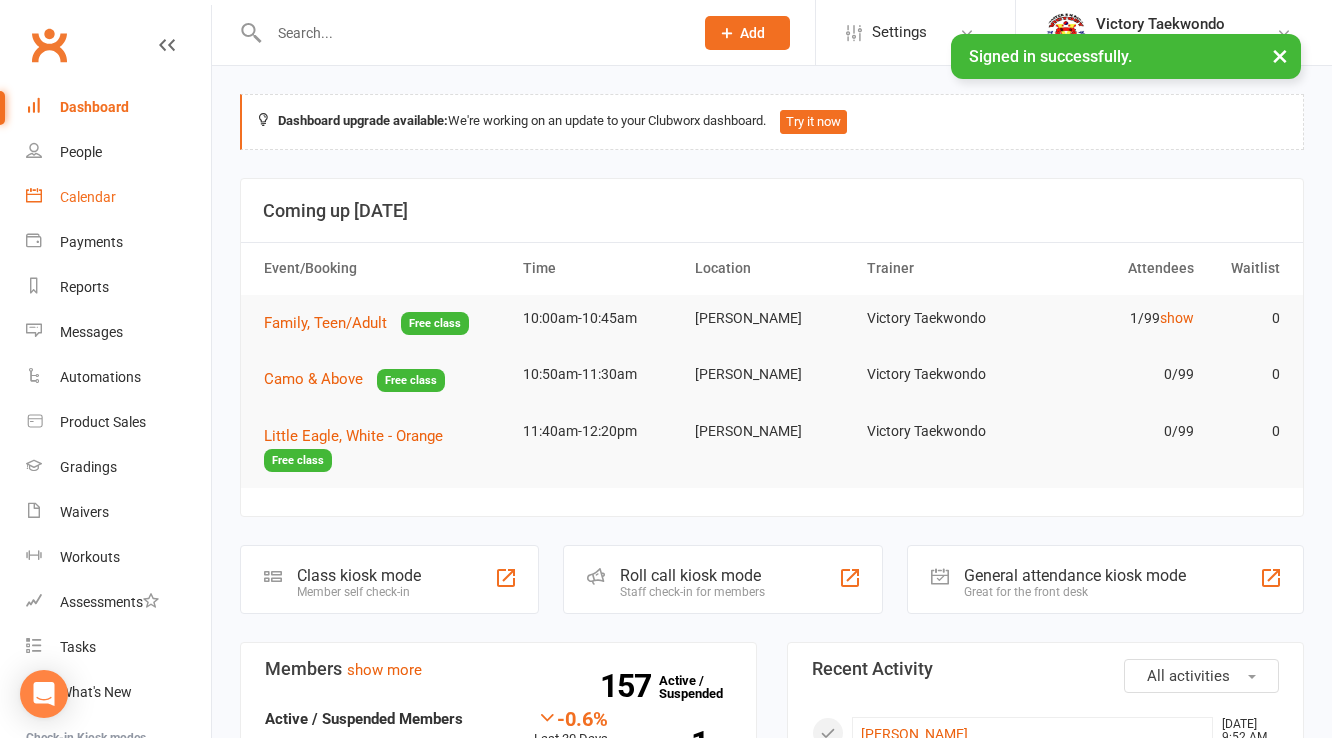 click on "Calendar" at bounding box center [118, 197] 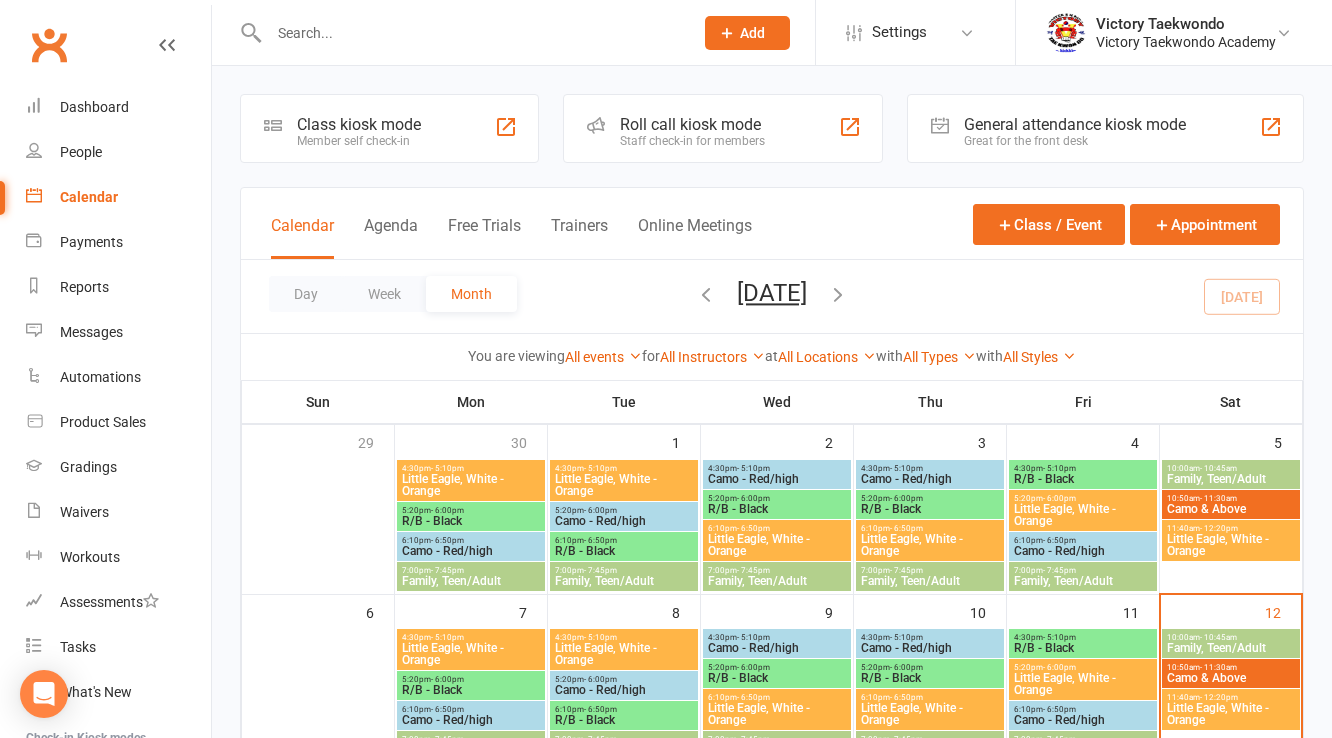 click on "Class kiosk mode Member self check-in" at bounding box center [389, 128] 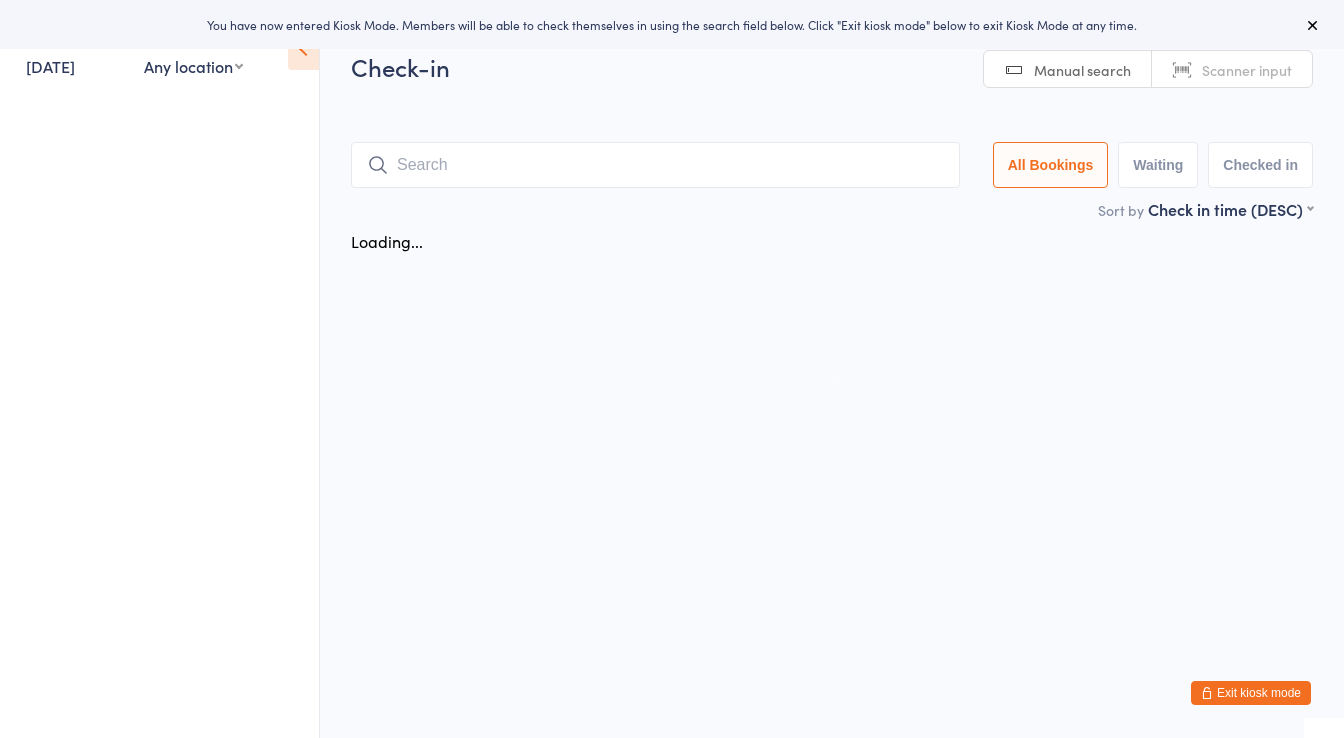scroll, scrollTop: 0, scrollLeft: 0, axis: both 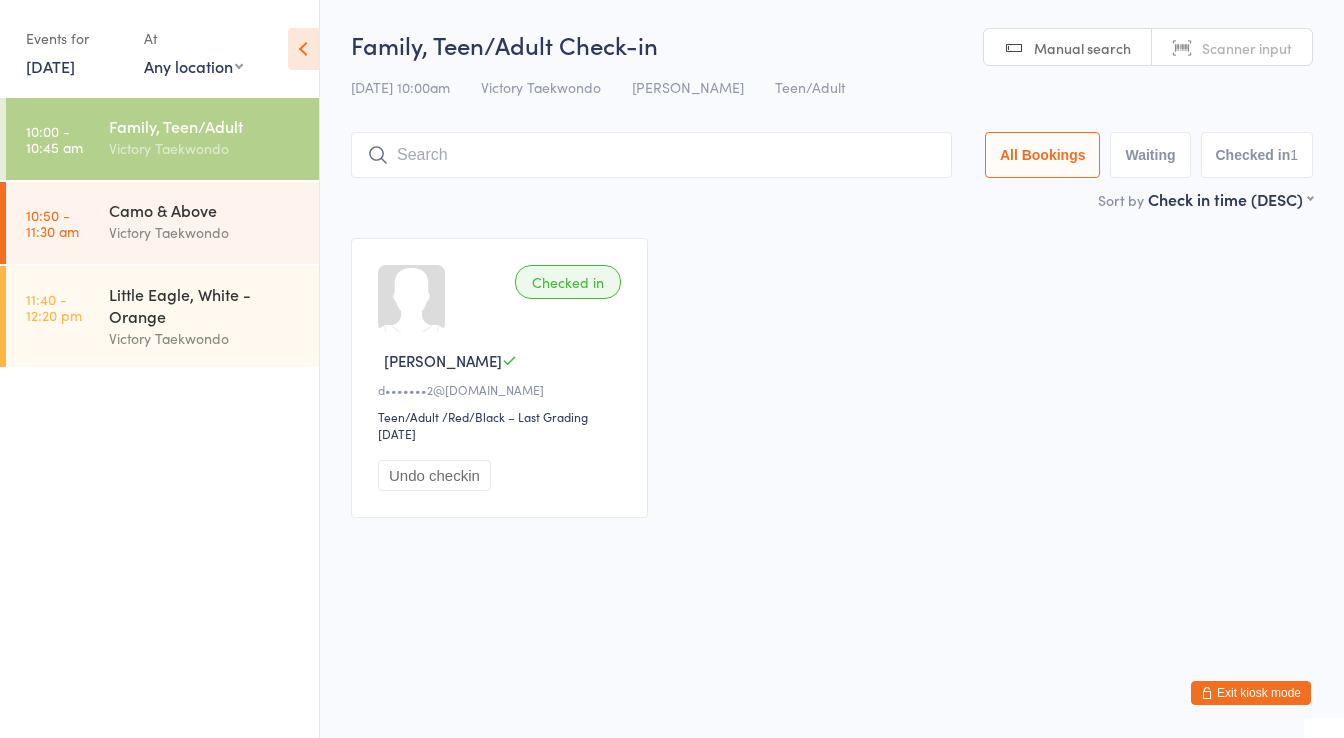 click at bounding box center (651, 155) 